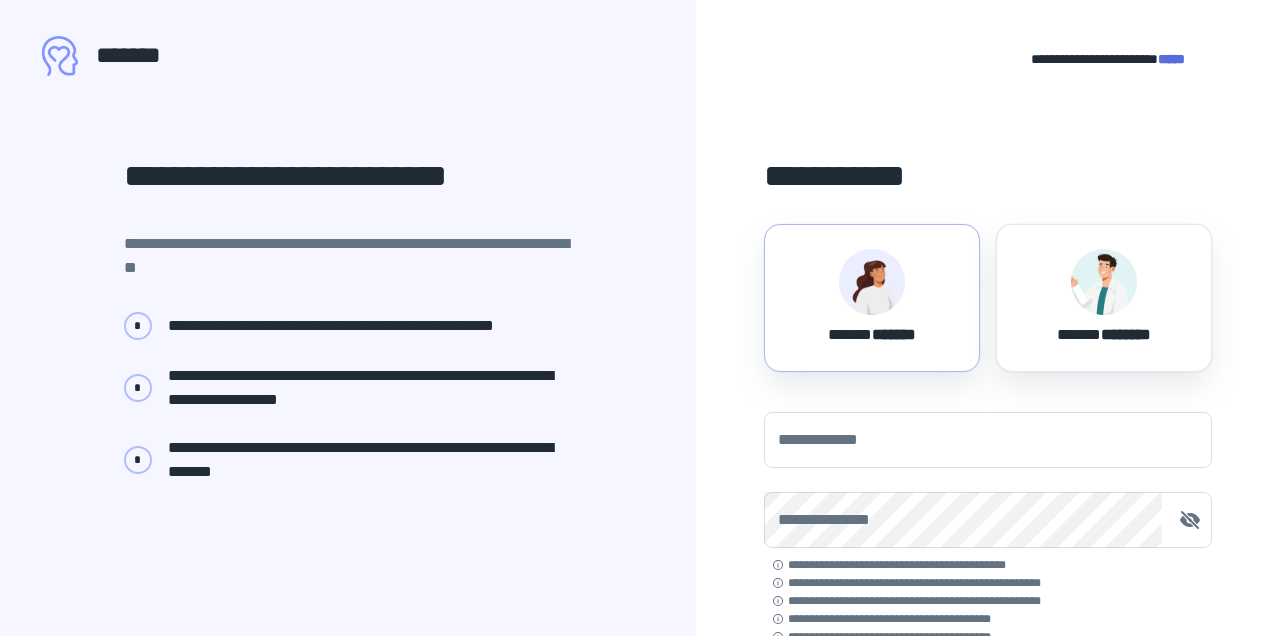 scroll, scrollTop: 0, scrollLeft: 0, axis: both 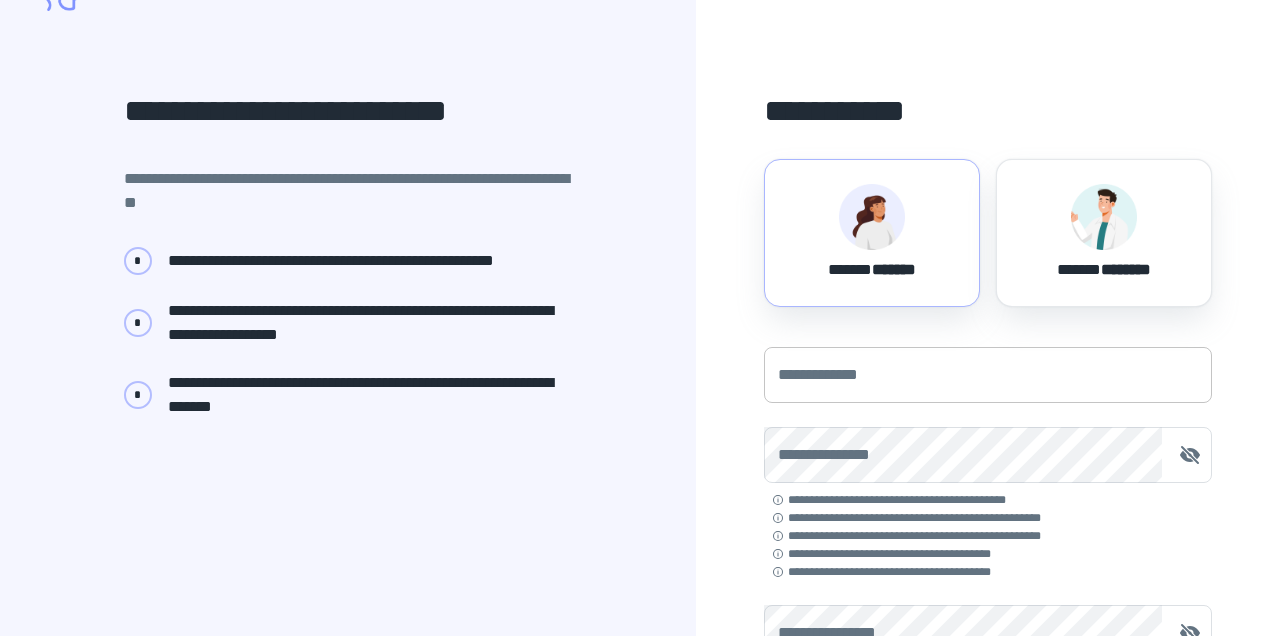 click on "**********" at bounding box center (988, 375) 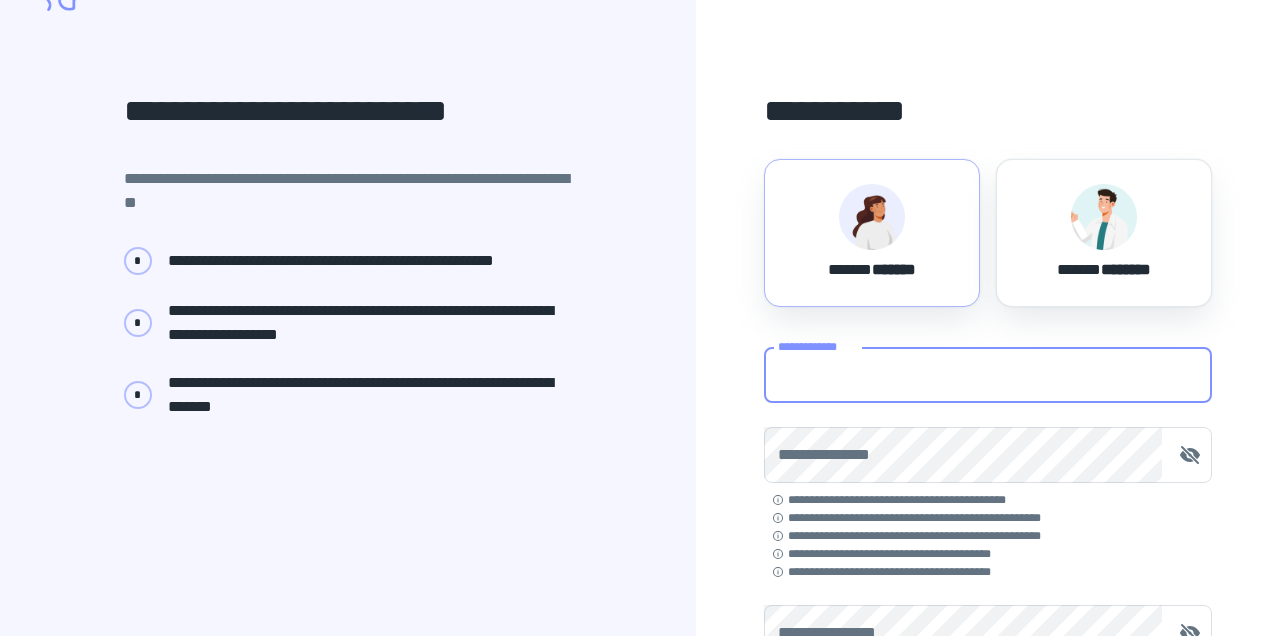 type on "**********" 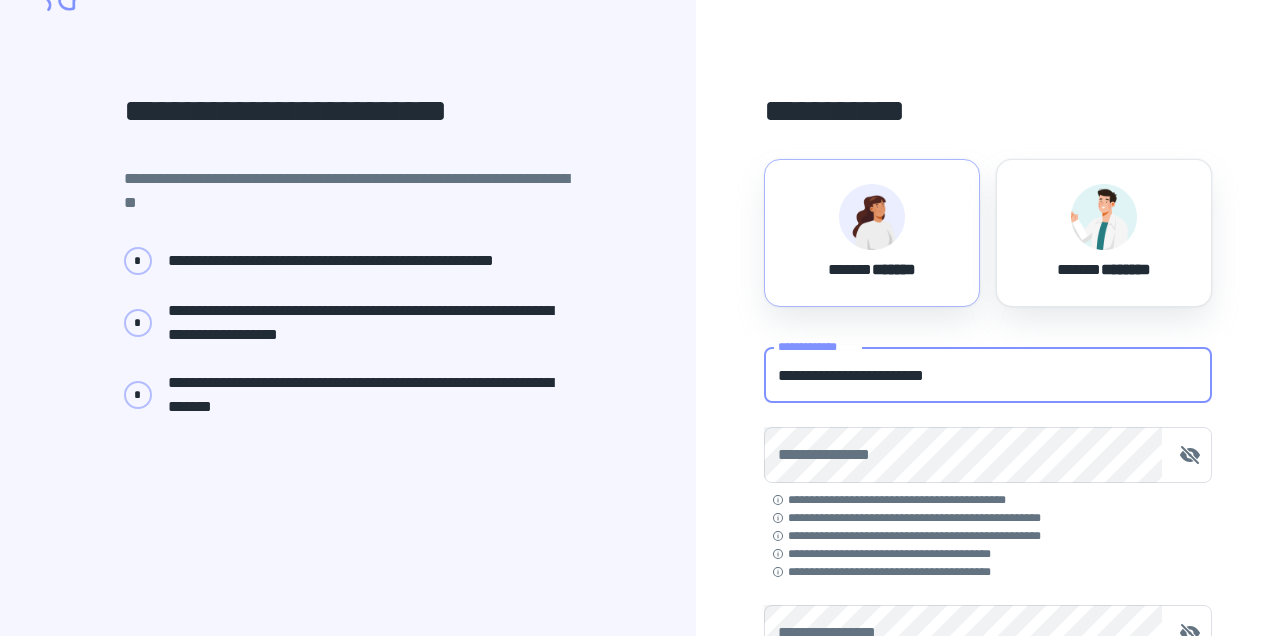 click on "**********" at bounding box center (988, 426) 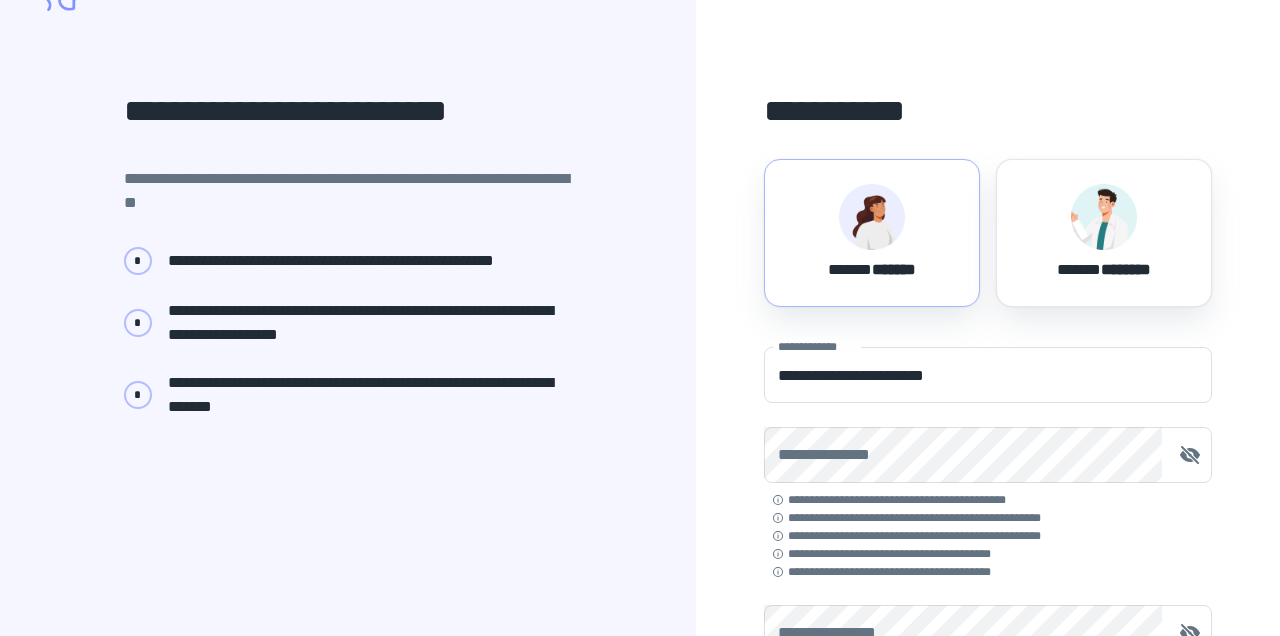 click on "**********" at bounding box center (988, 455) 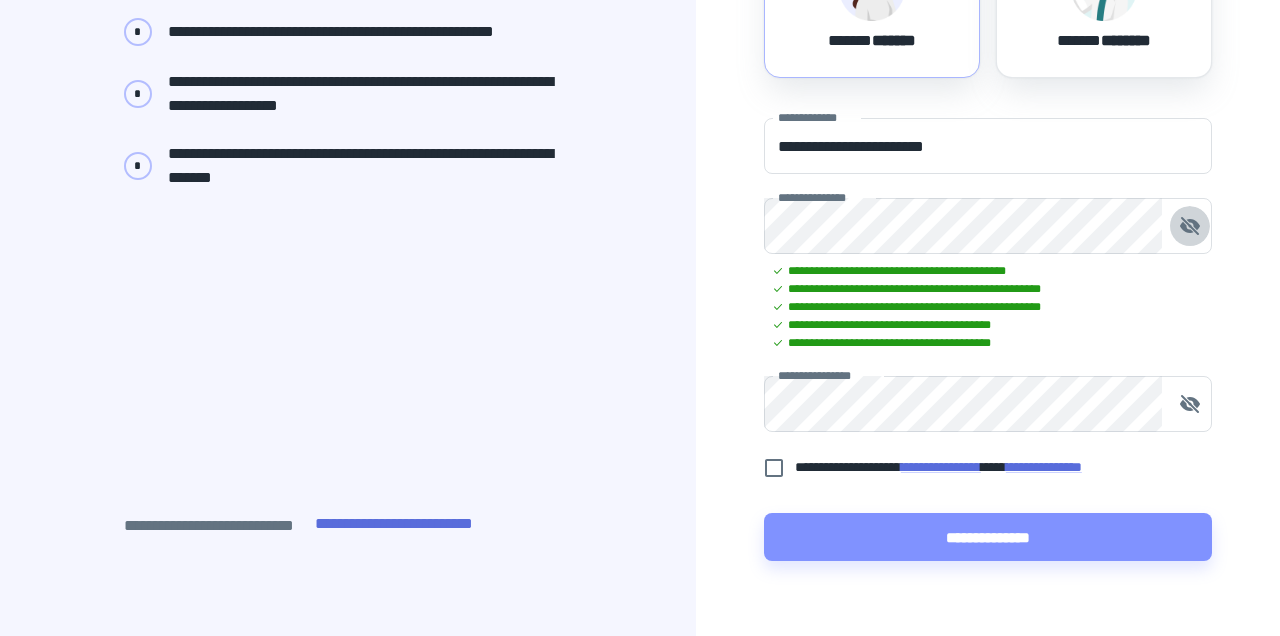 scroll, scrollTop: 299, scrollLeft: 0, axis: vertical 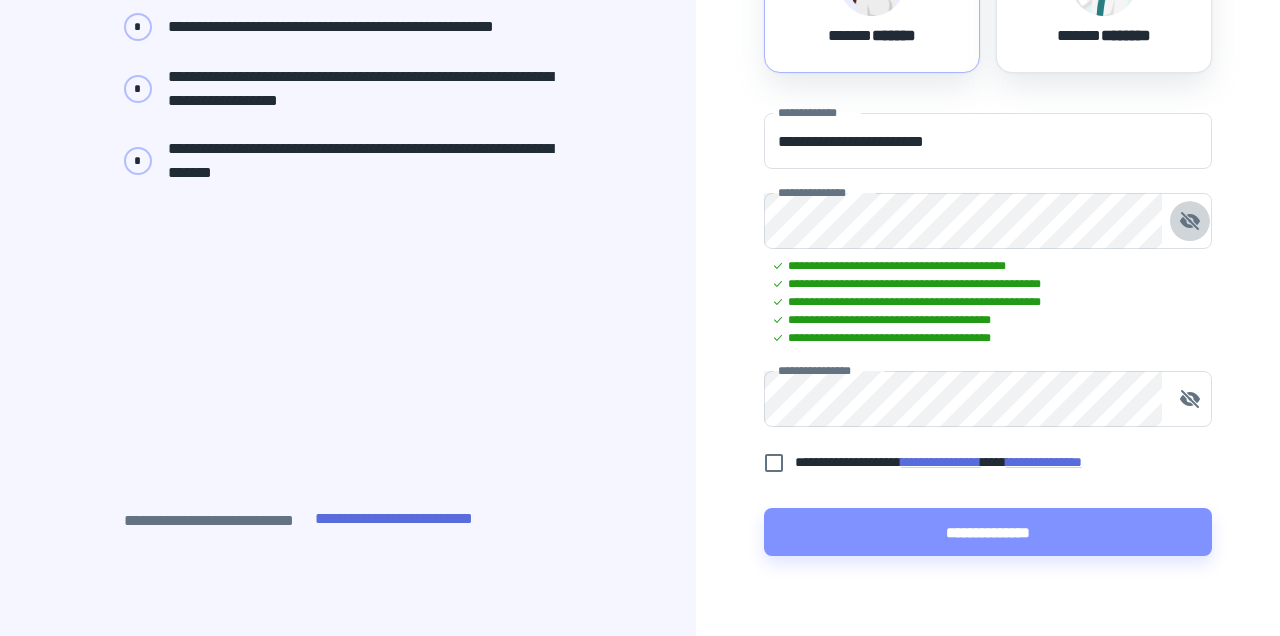 click on "**********" at bounding box center (977, 462) 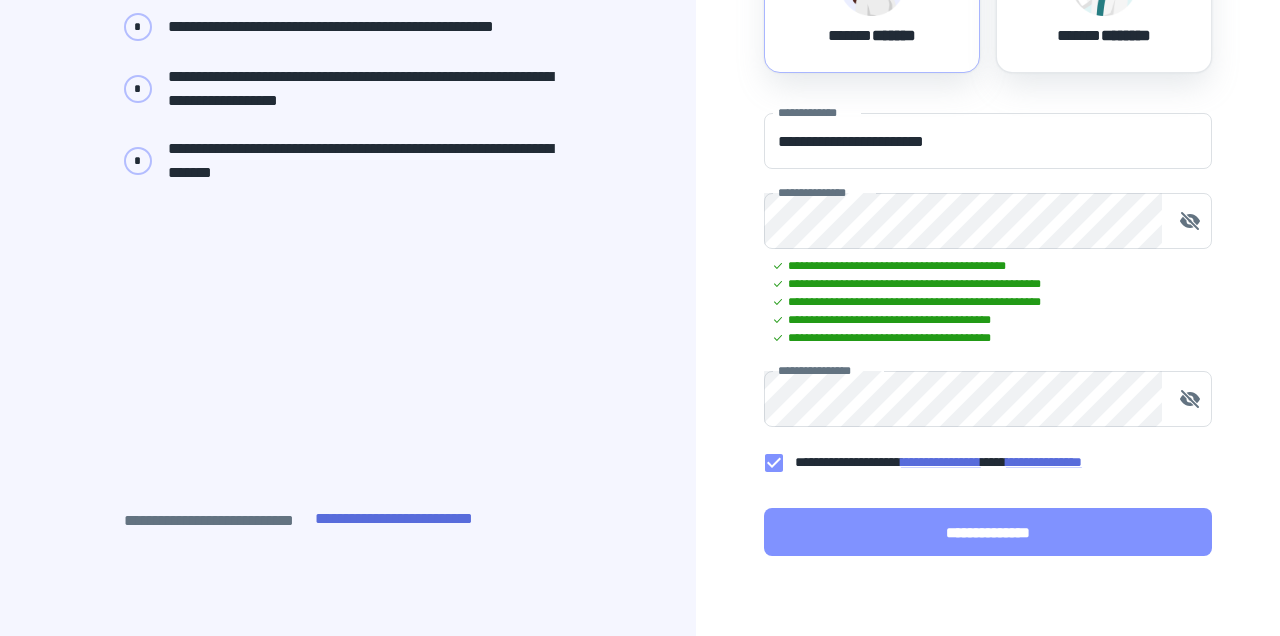 click on "**********" at bounding box center [988, 532] 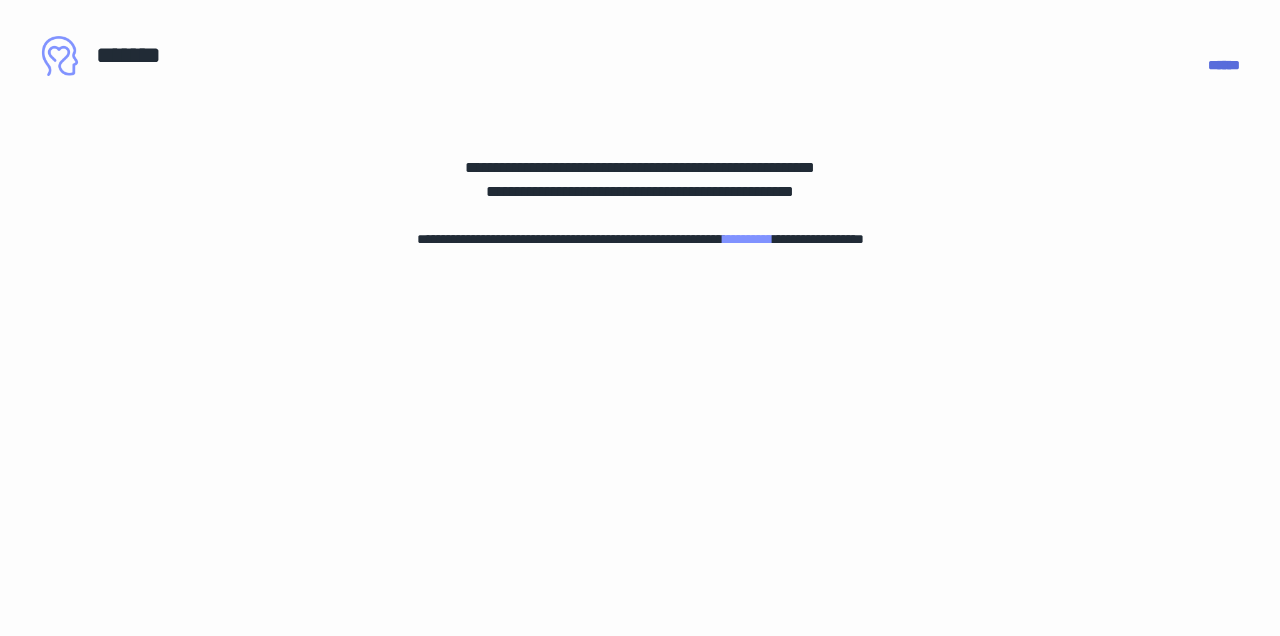 scroll, scrollTop: 0, scrollLeft: 0, axis: both 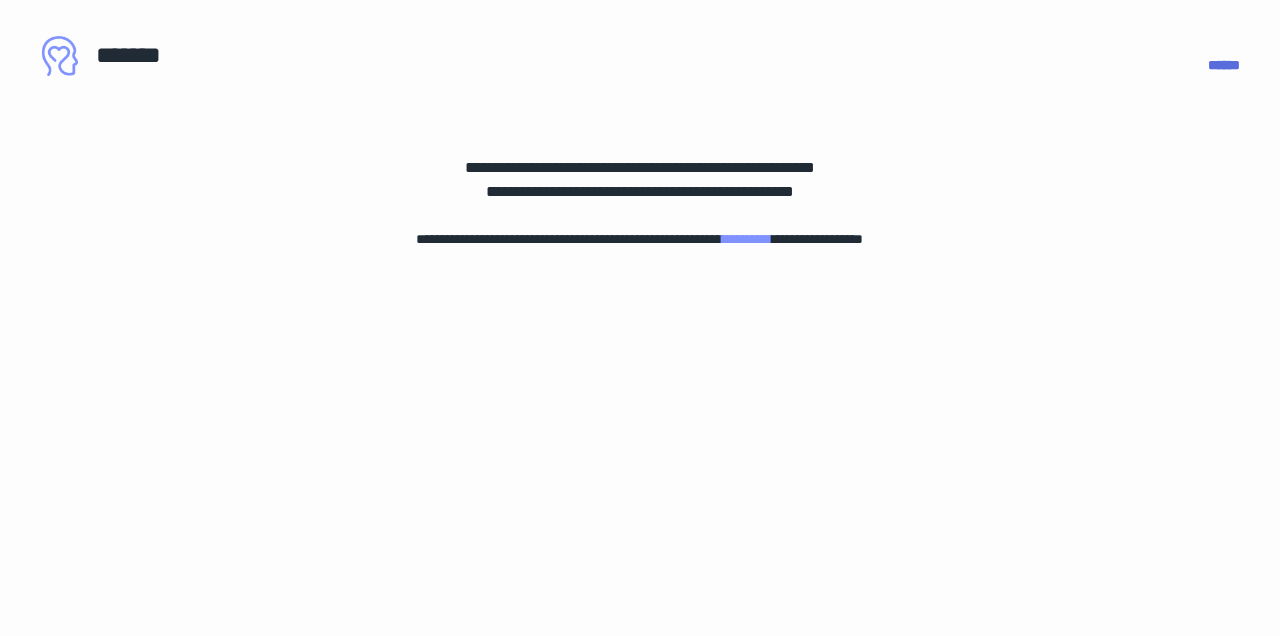 click on "**********" at bounding box center (640, 318) 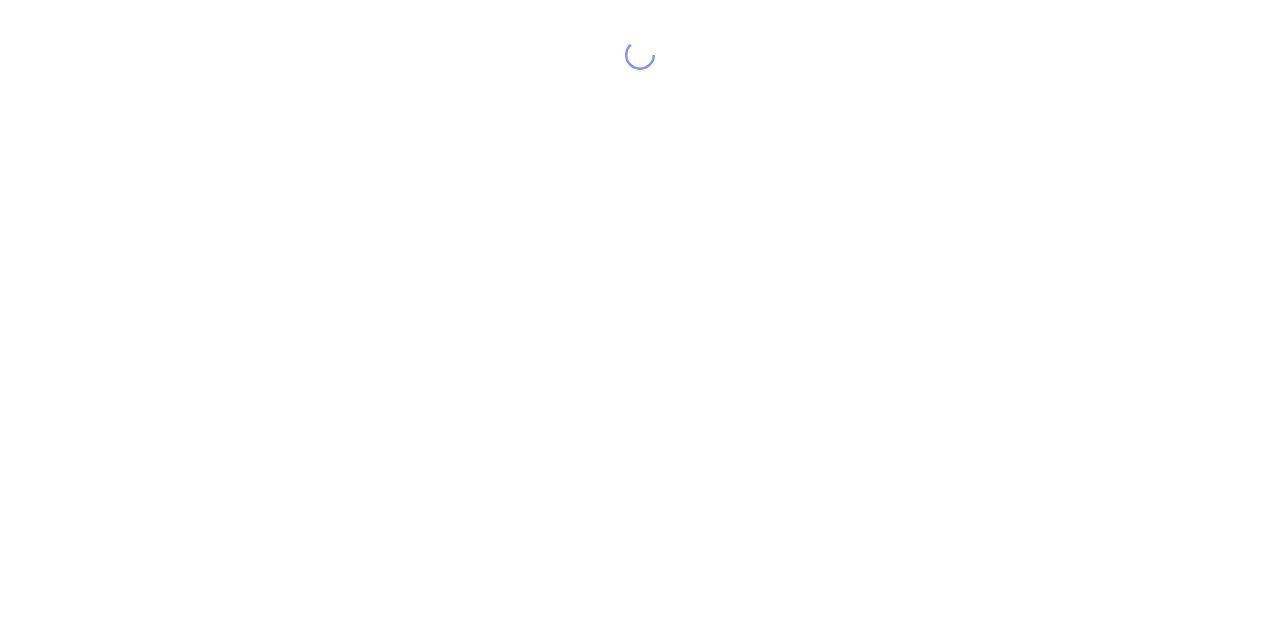 scroll, scrollTop: 0, scrollLeft: 0, axis: both 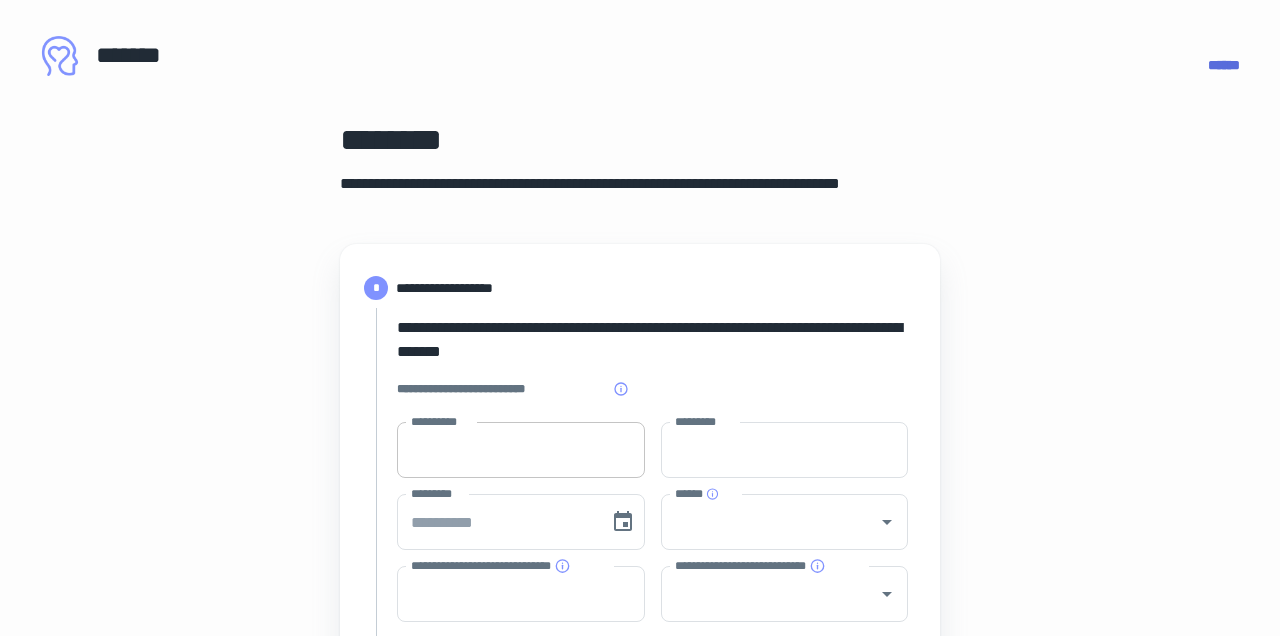 click on "**********" at bounding box center [521, 450] 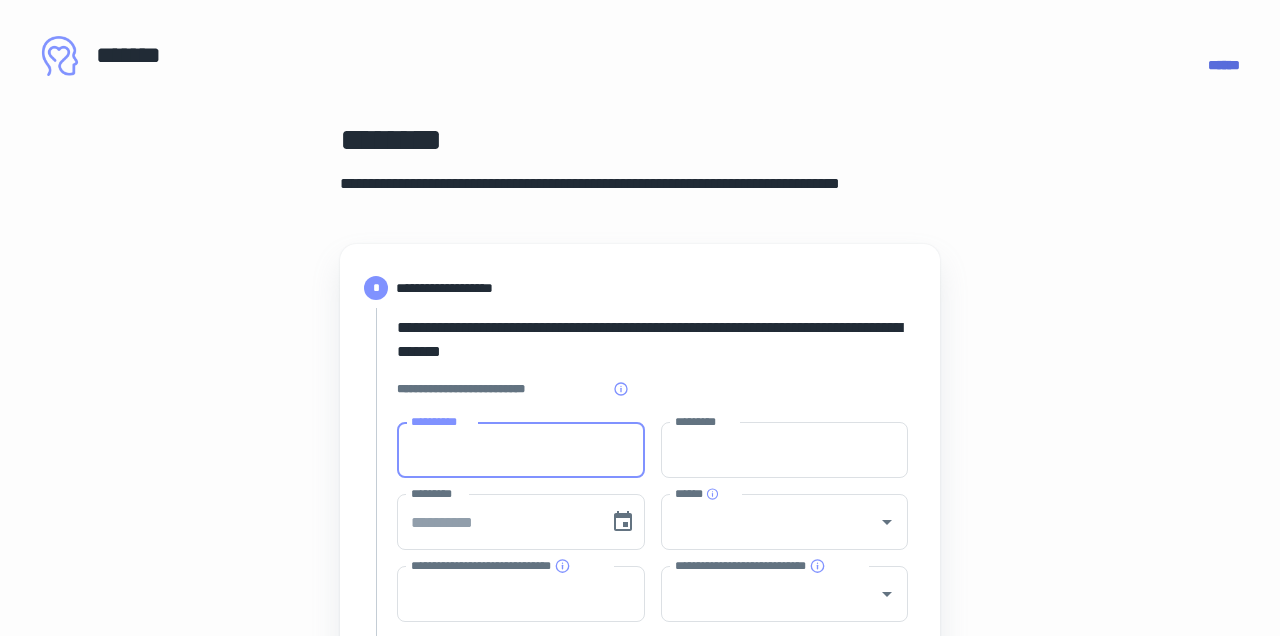 type on "*********" 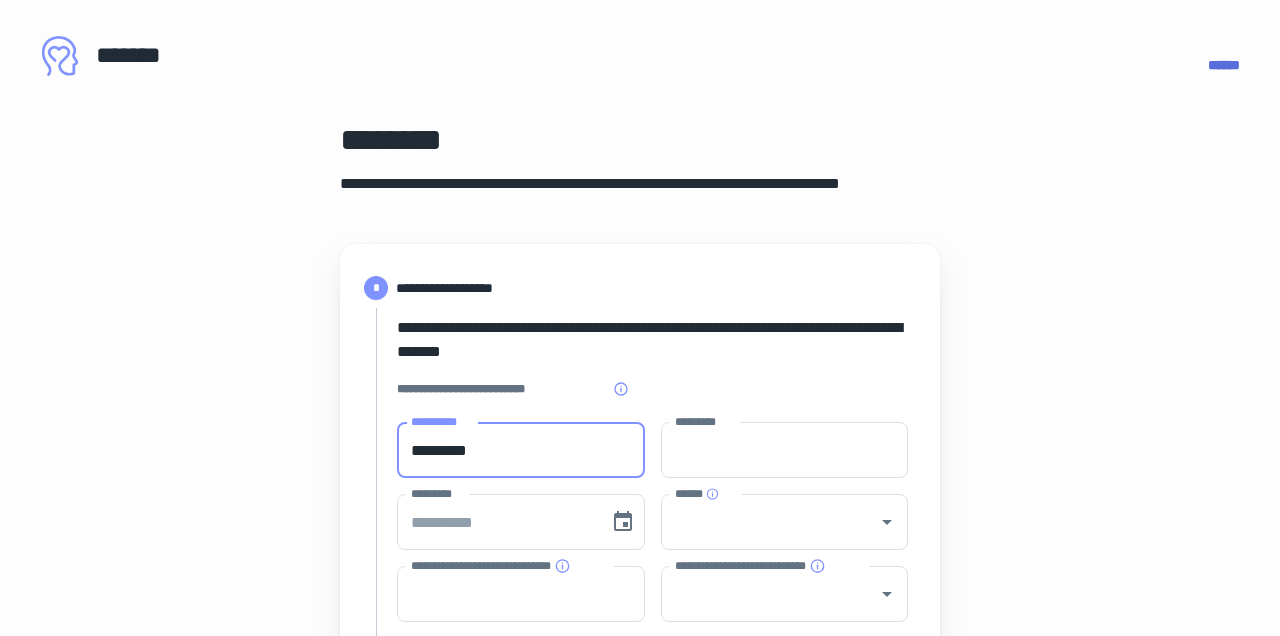type on "****" 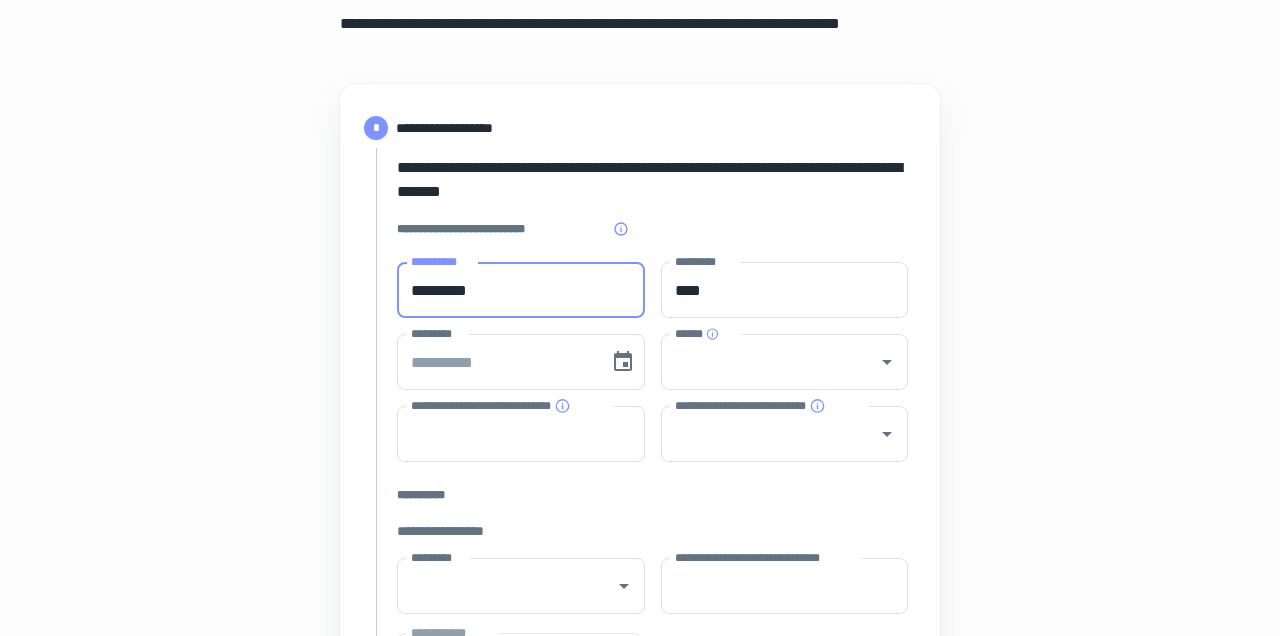 scroll, scrollTop: 176, scrollLeft: 0, axis: vertical 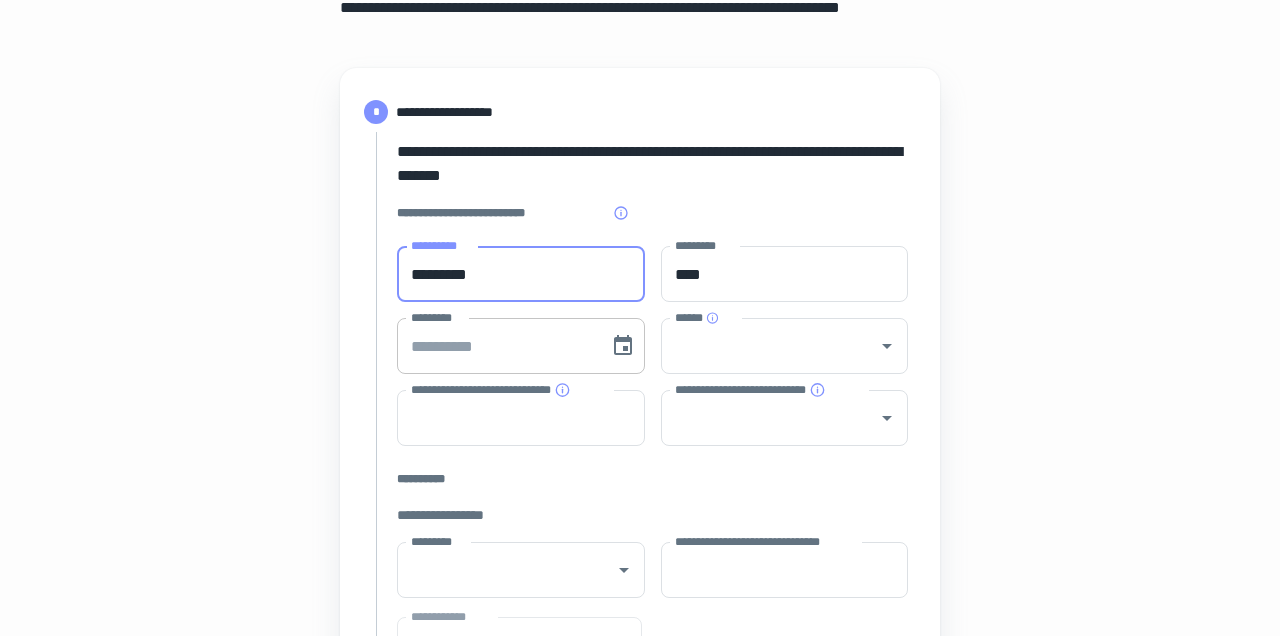 click on "*********" at bounding box center (496, 346) 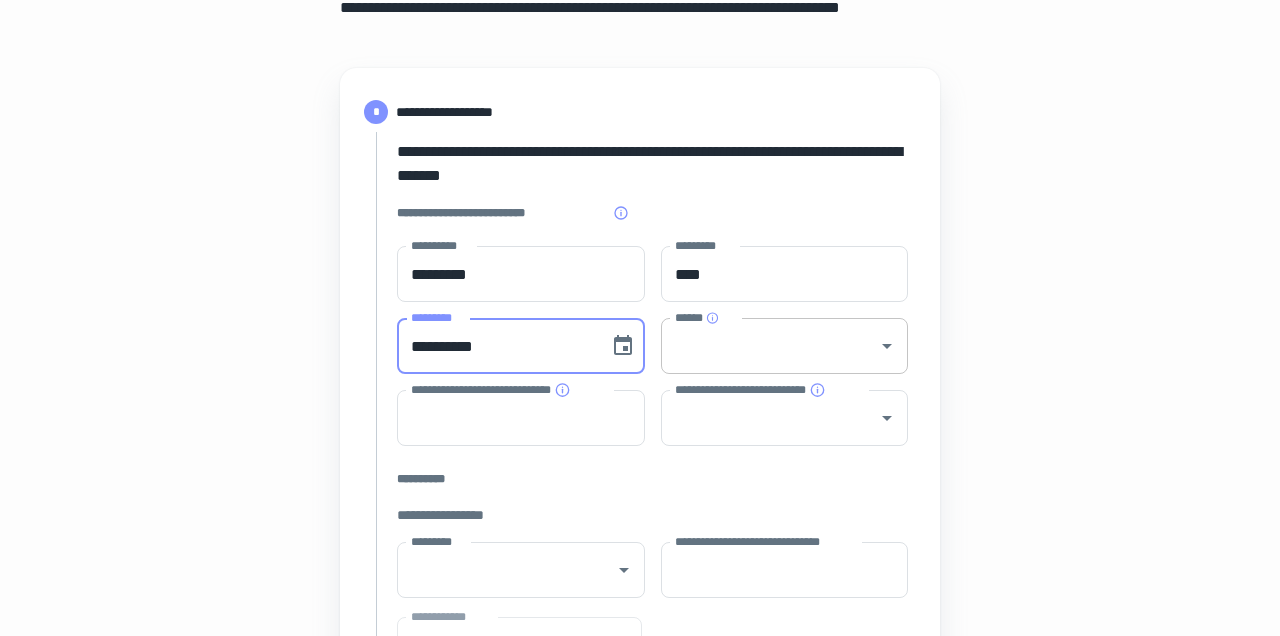 type on "**********" 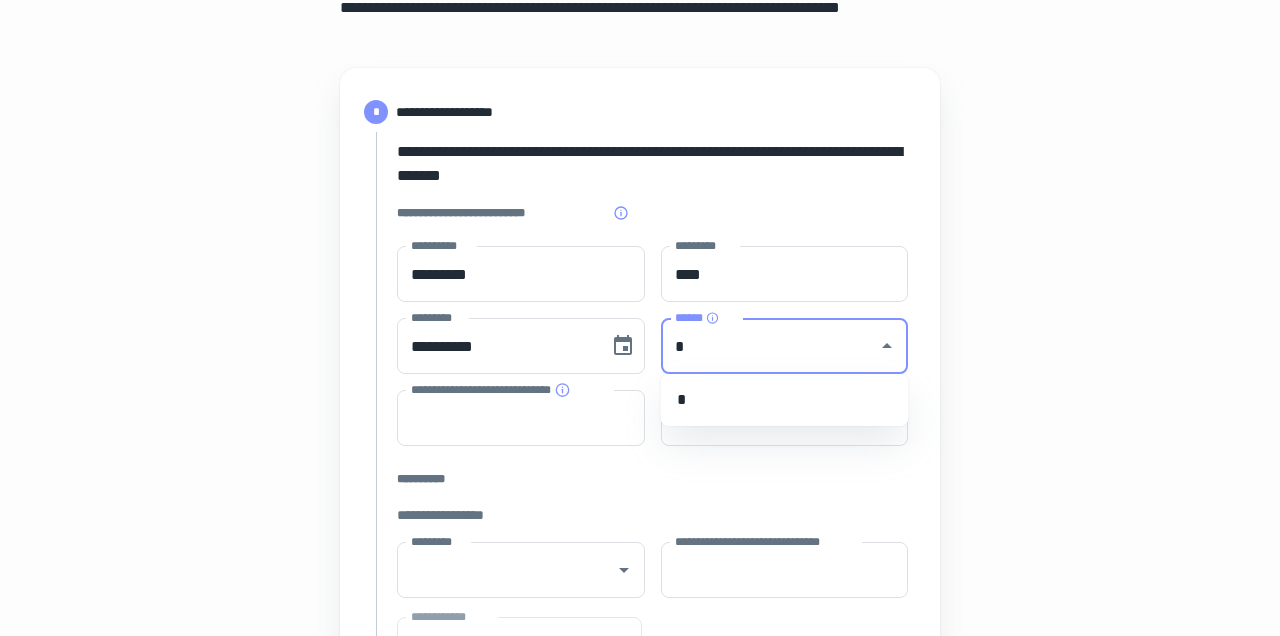 click on "*" at bounding box center (785, 400) 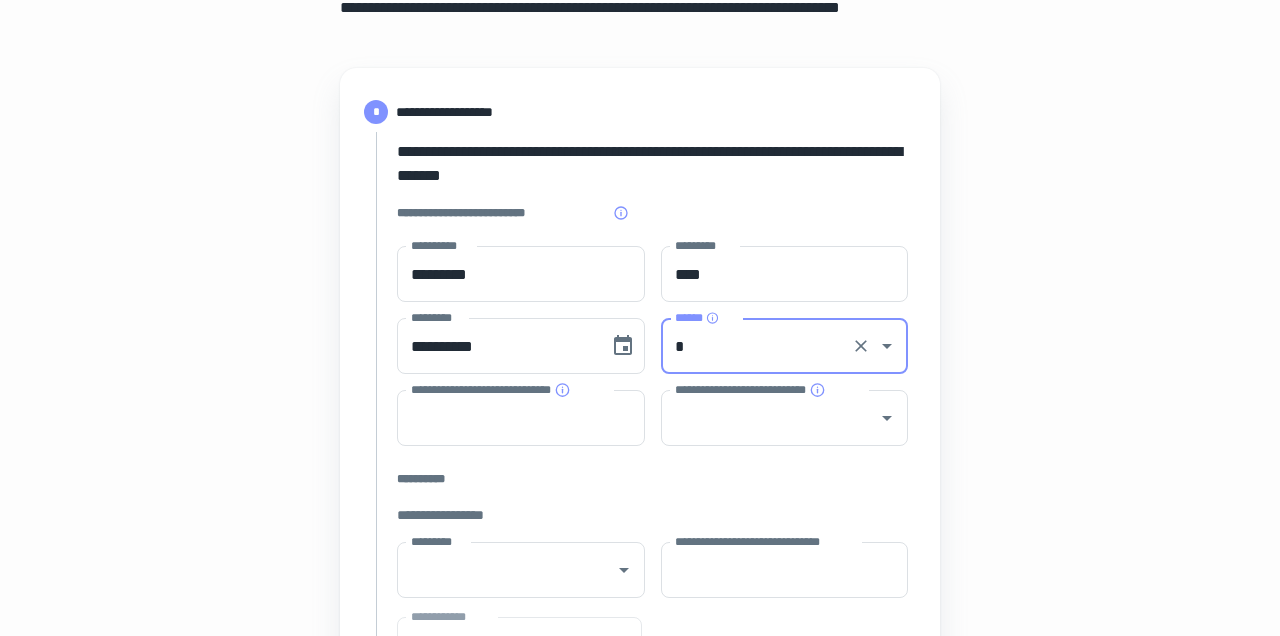type on "*" 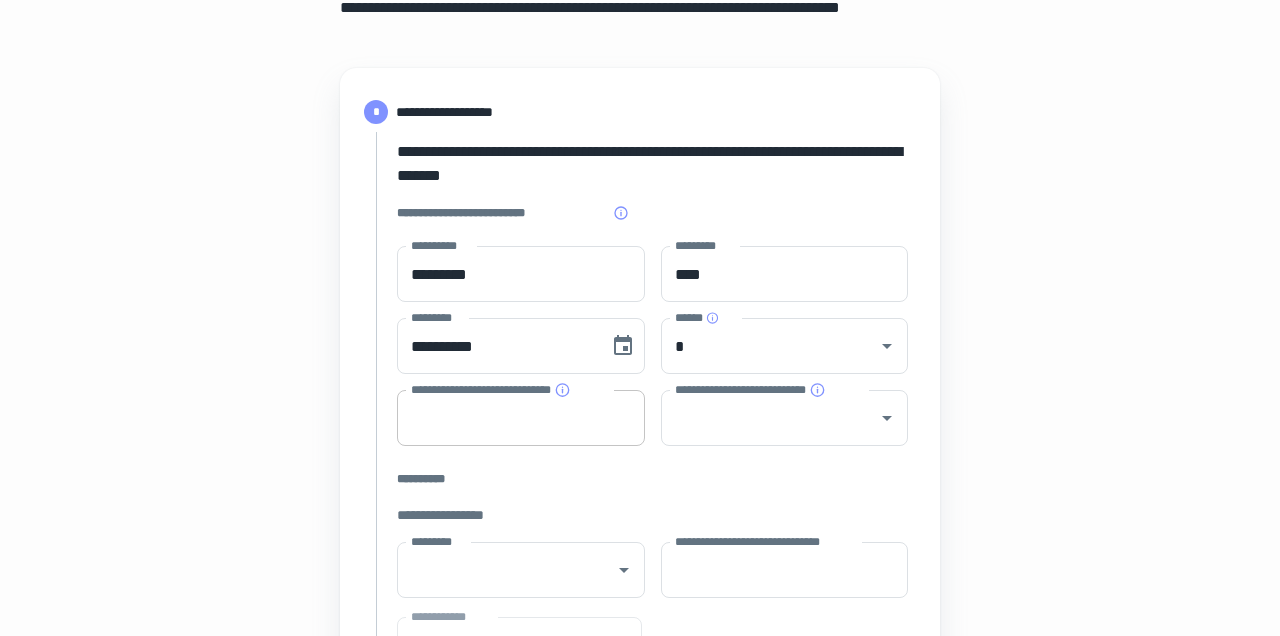 click on "**********" at bounding box center (521, 418) 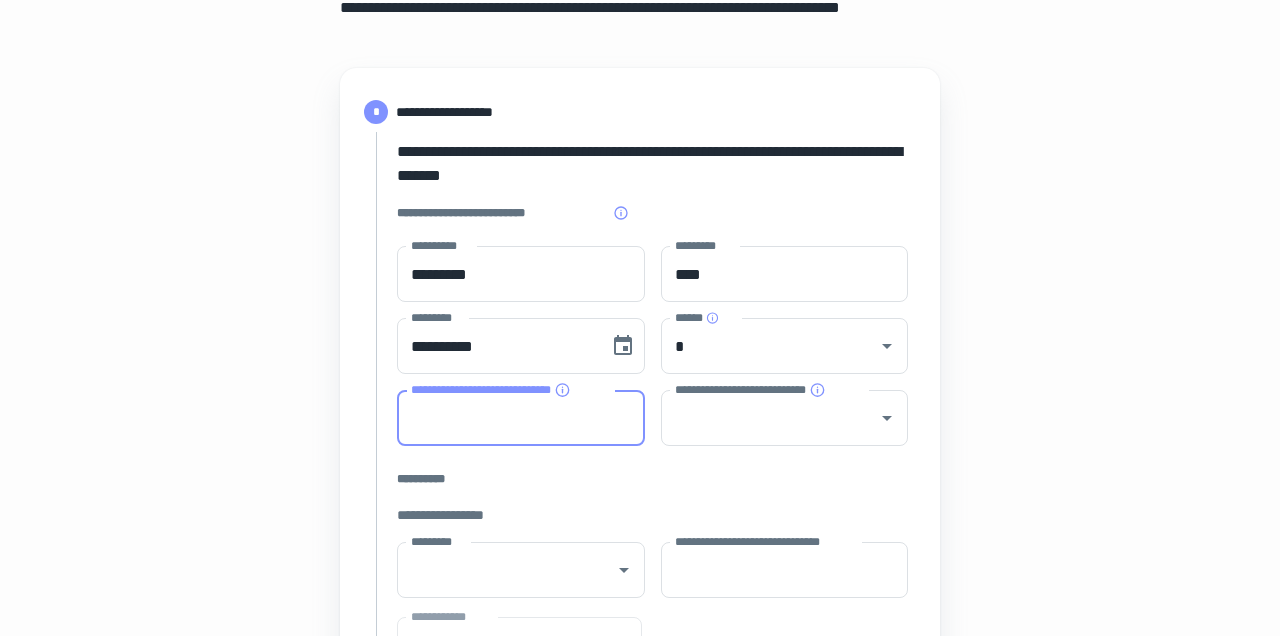 click on "**********" at bounding box center (652, 479) 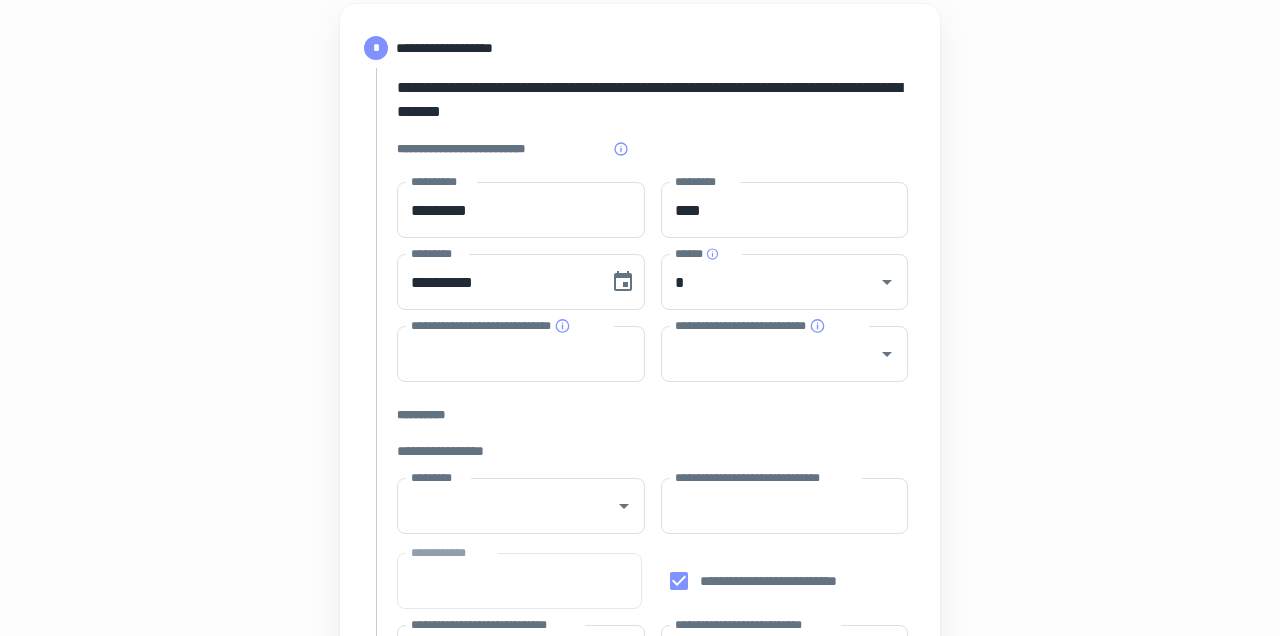scroll, scrollTop: 241, scrollLeft: 0, axis: vertical 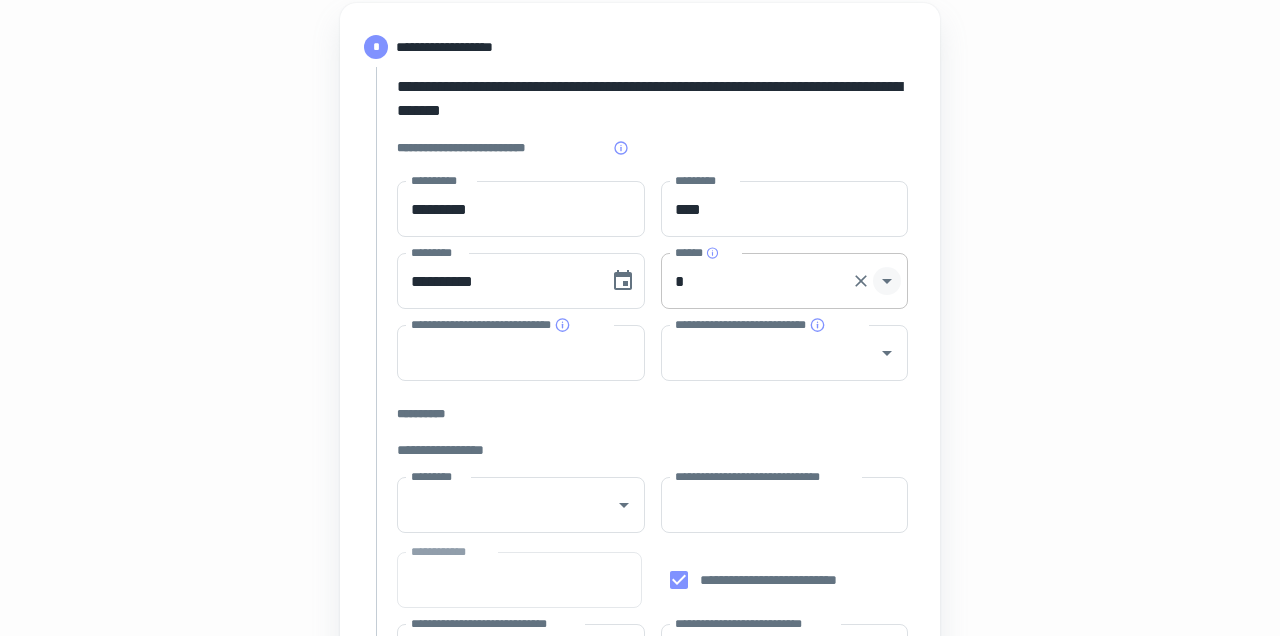 click 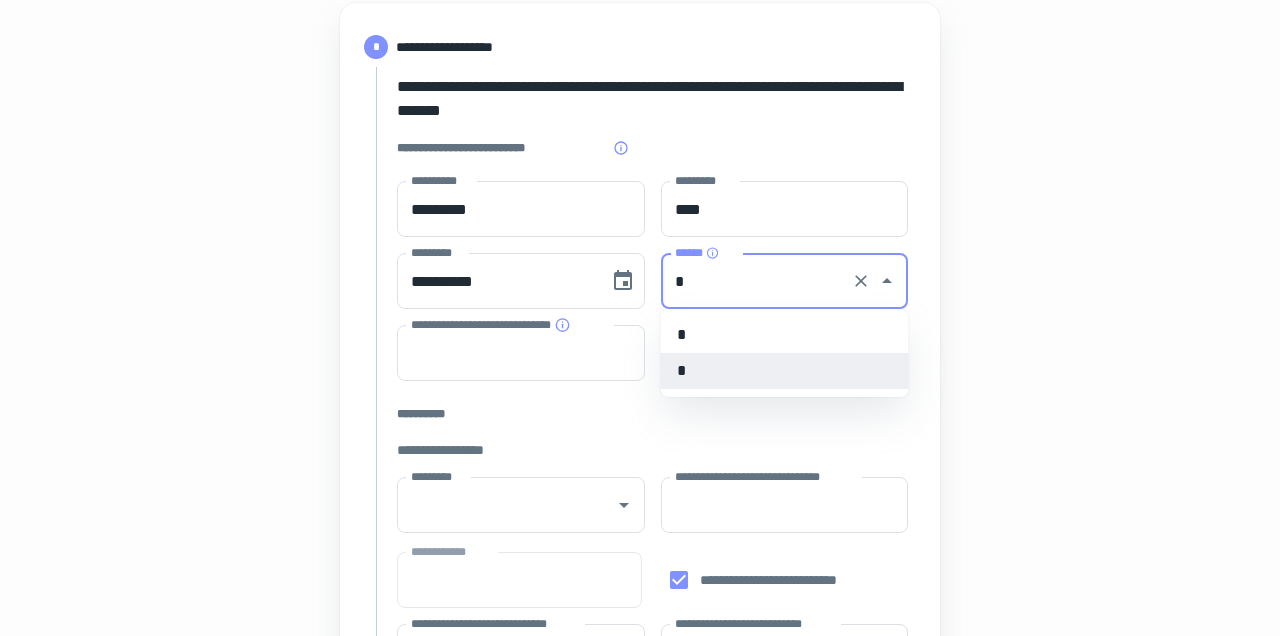 click on "**********" at bounding box center [640, 713] 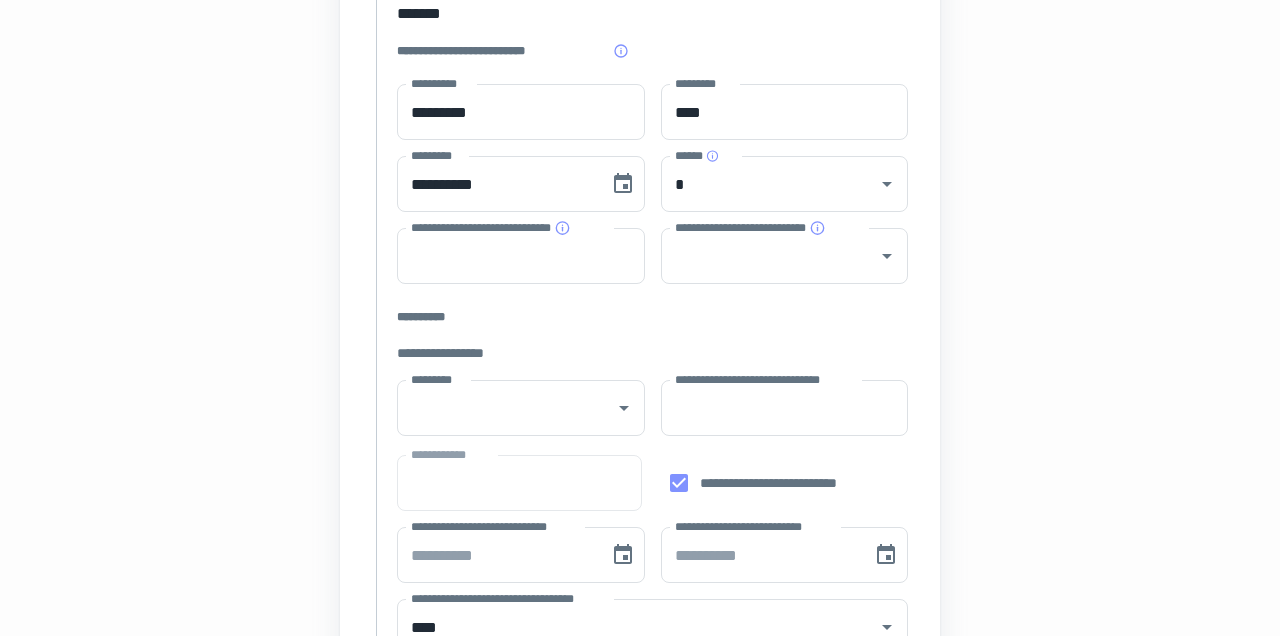 scroll, scrollTop: 366, scrollLeft: 0, axis: vertical 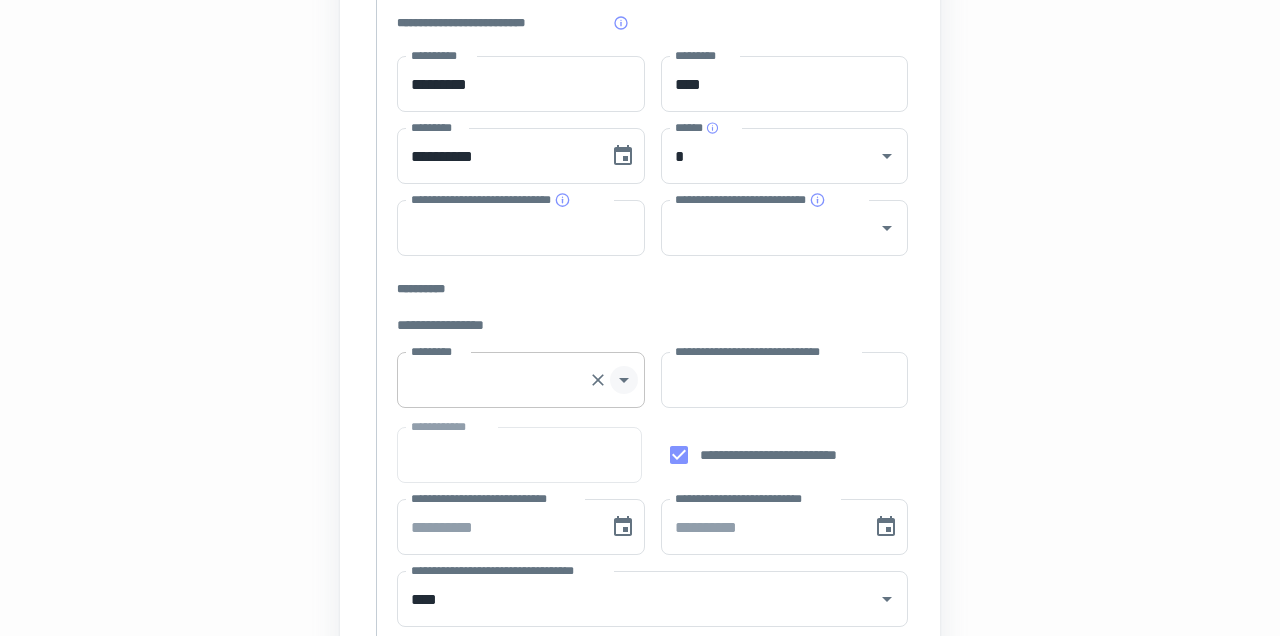 click 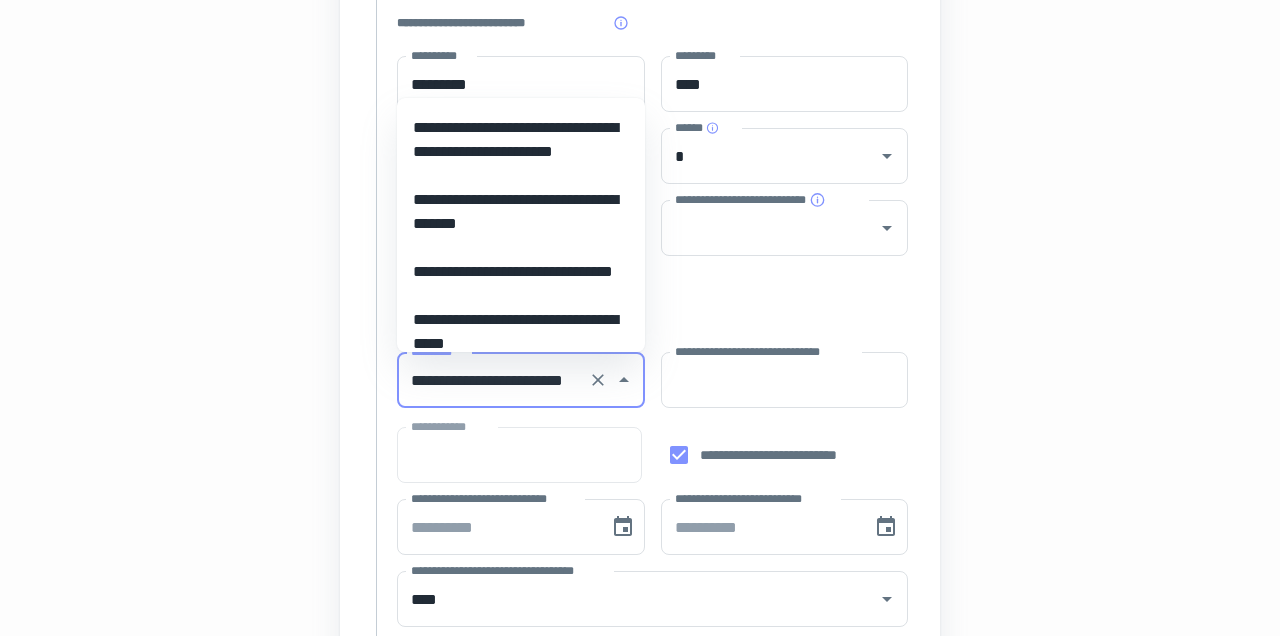 scroll, scrollTop: 0, scrollLeft: 0, axis: both 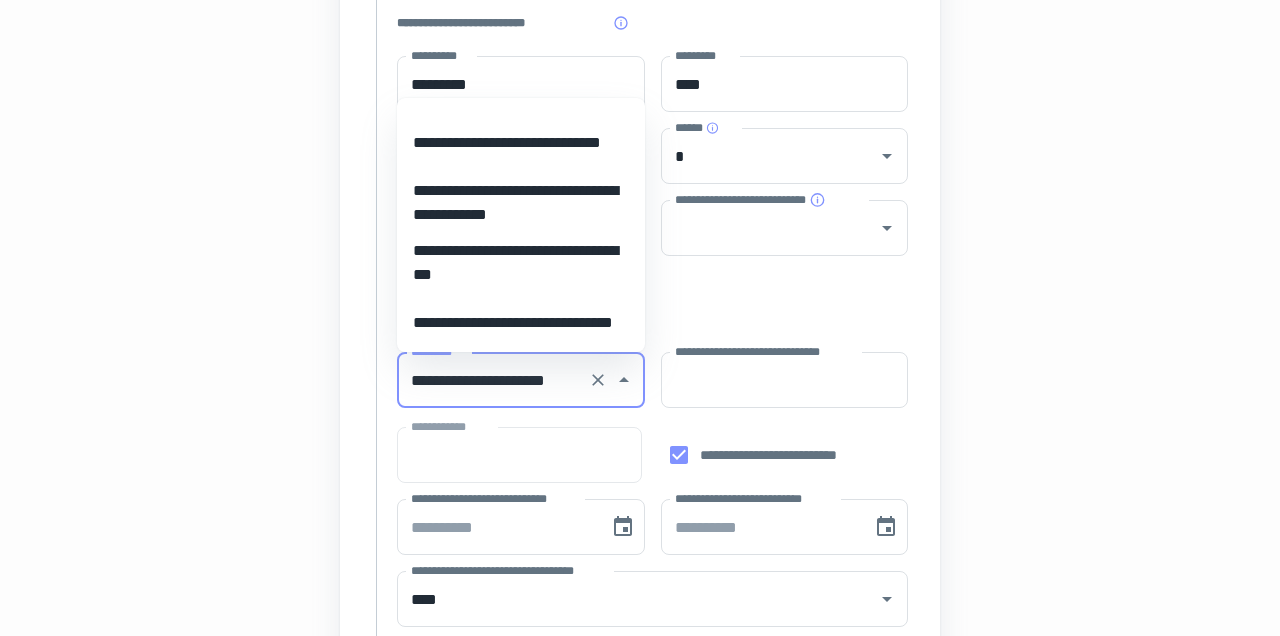click on "**********" at bounding box center [493, 380] 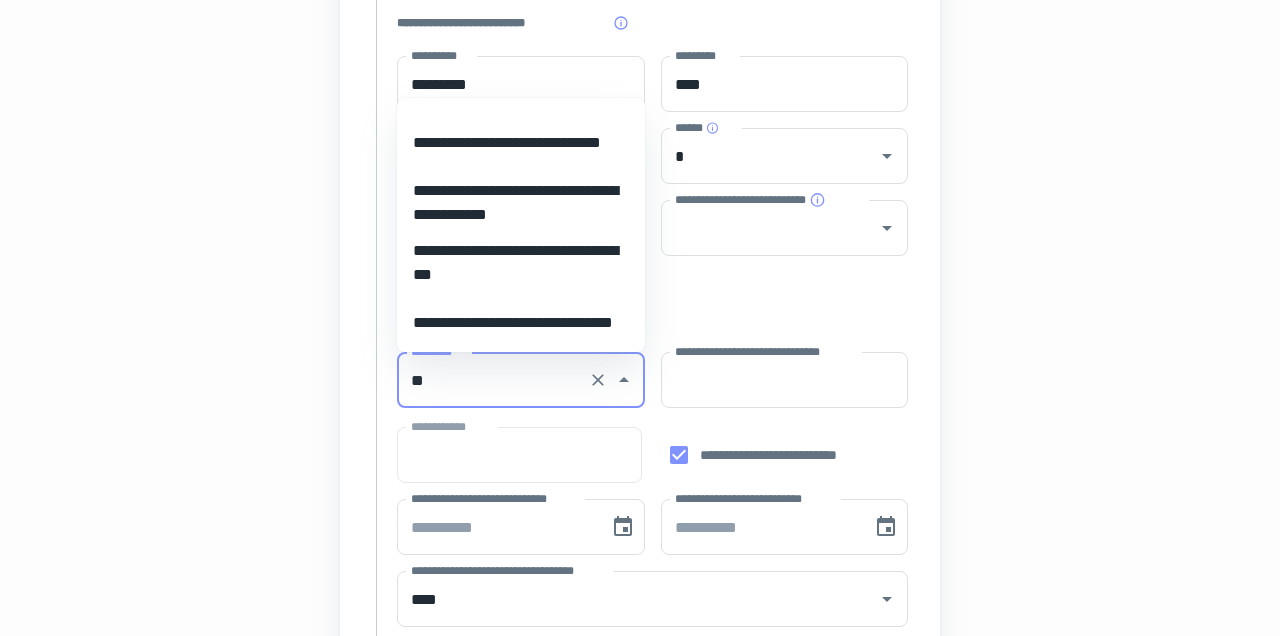 scroll, scrollTop: 0, scrollLeft: 0, axis: both 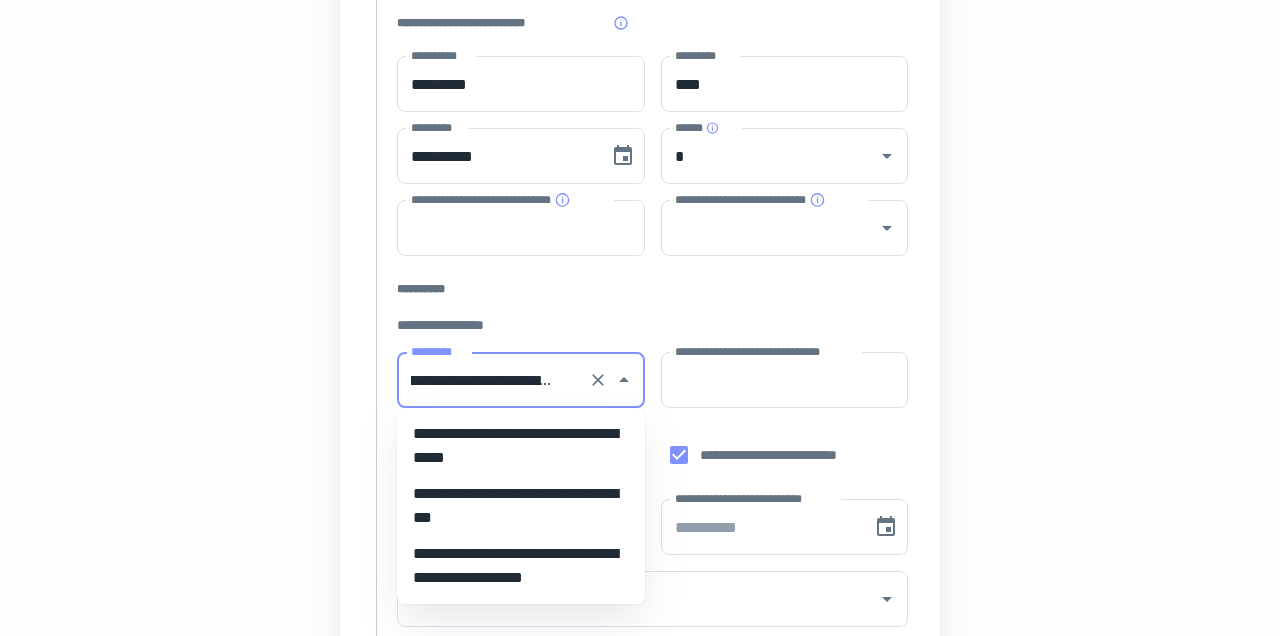 click on "**********" at bounding box center [521, 446] 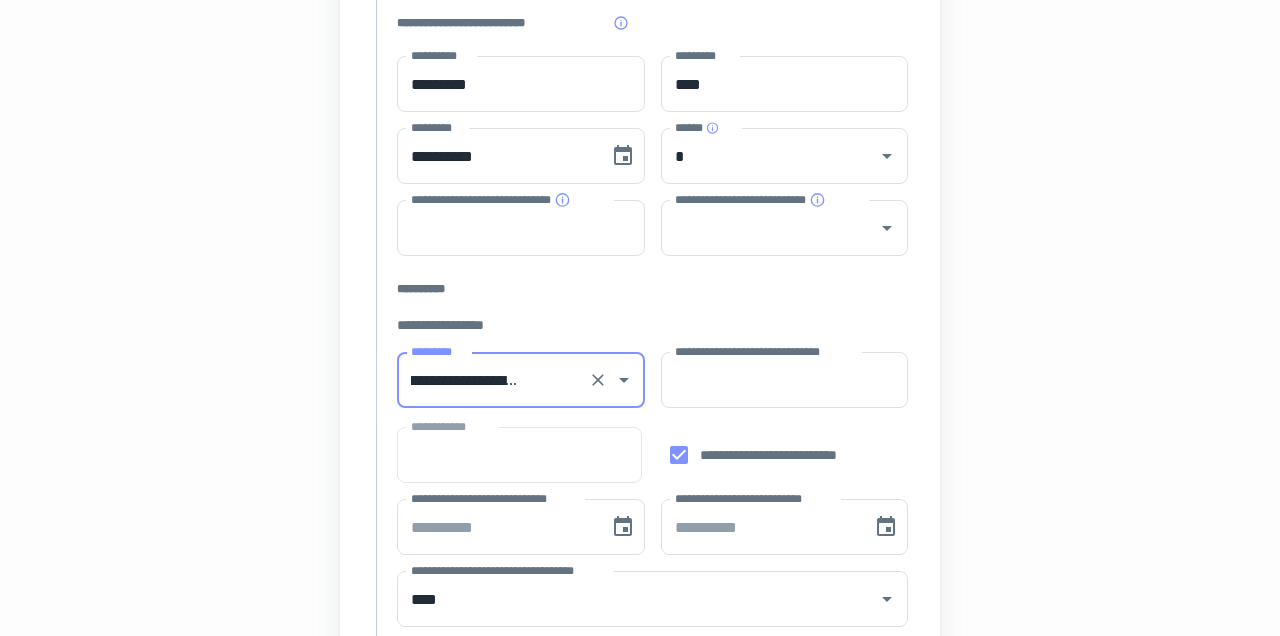 type on "**********" 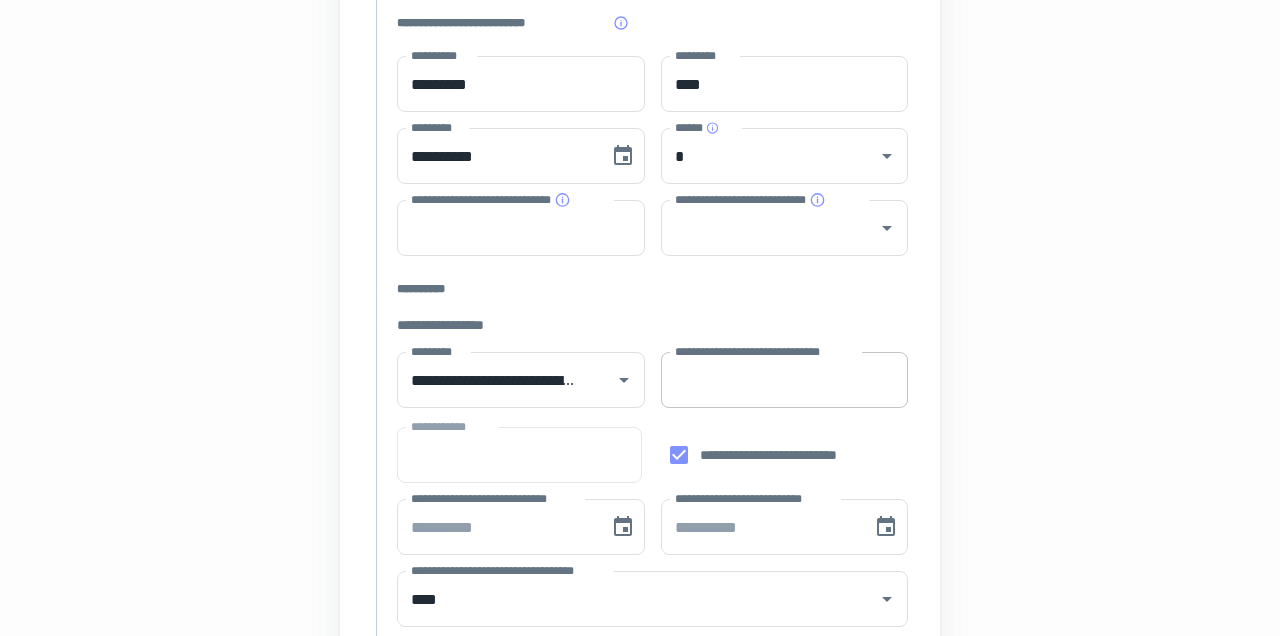 click on "**********" at bounding box center [785, 380] 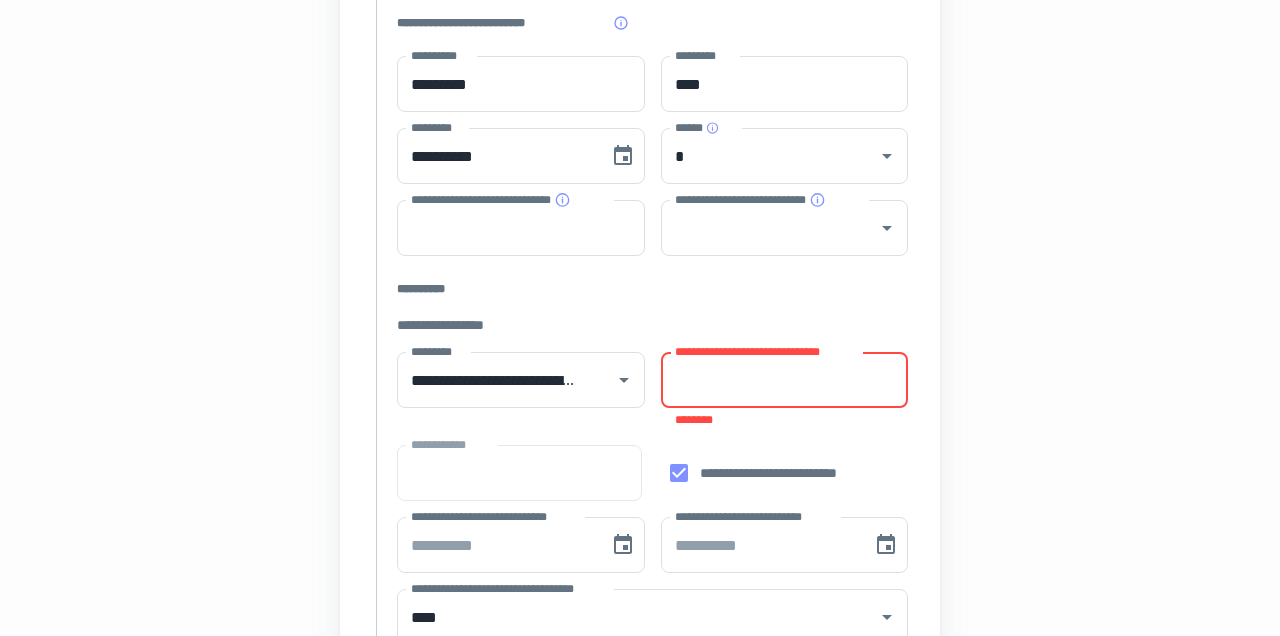 paste on "**********" 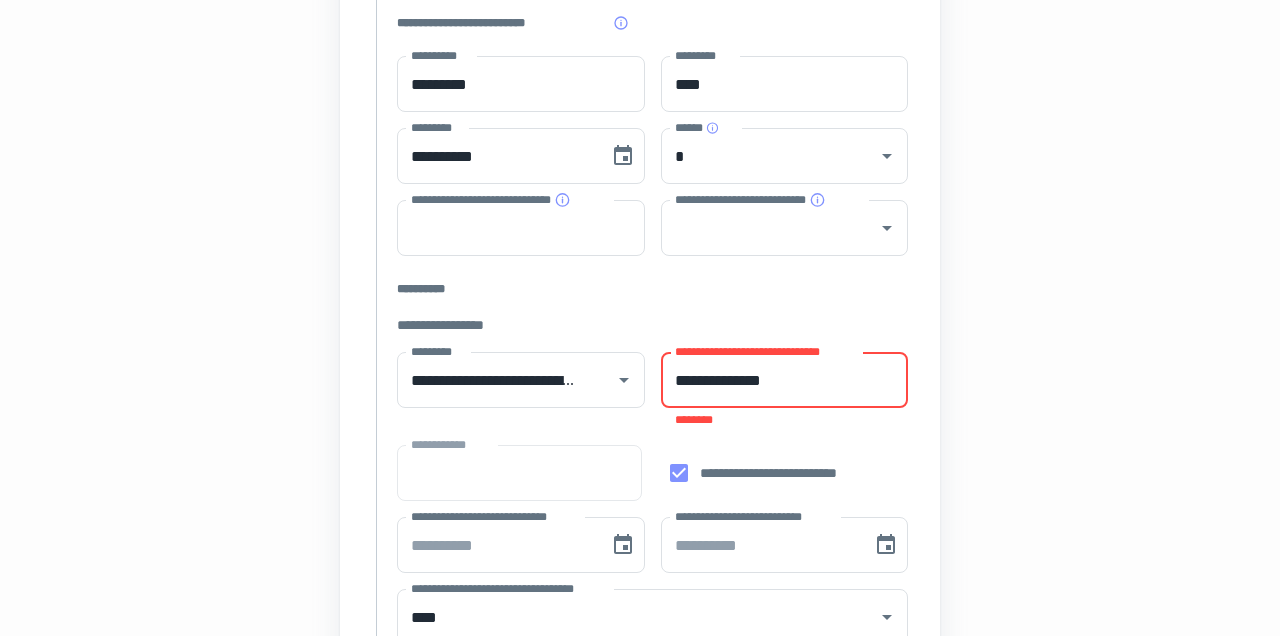 type on "**********" 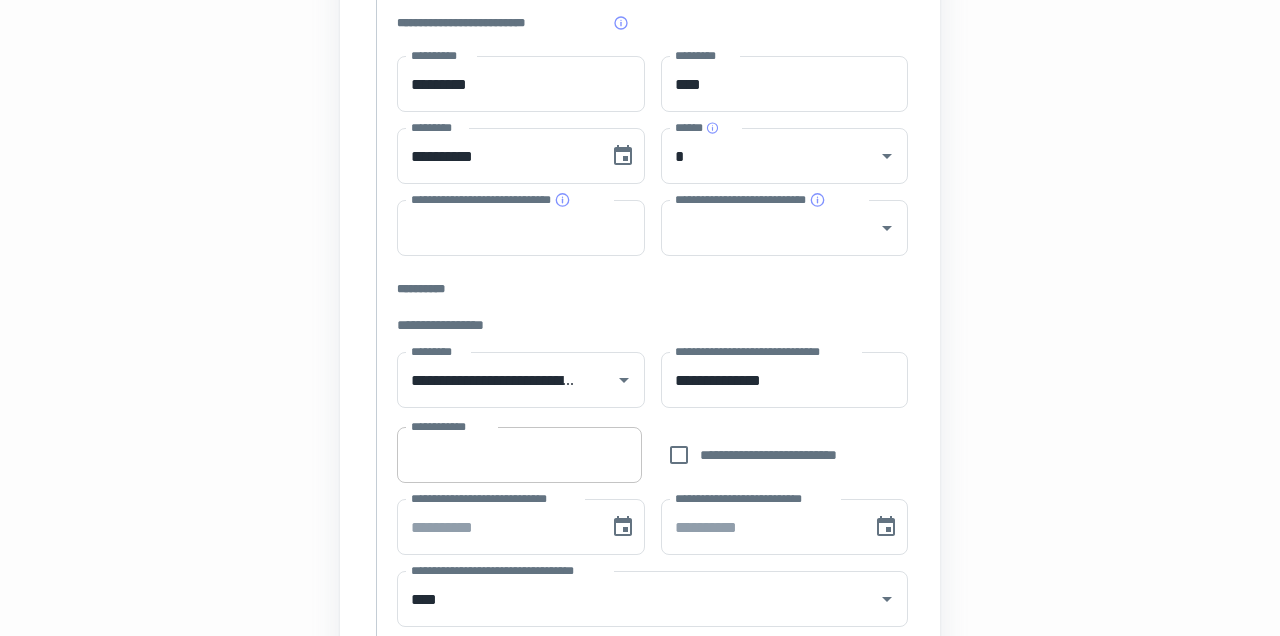 click on "**********" at bounding box center [519, 455] 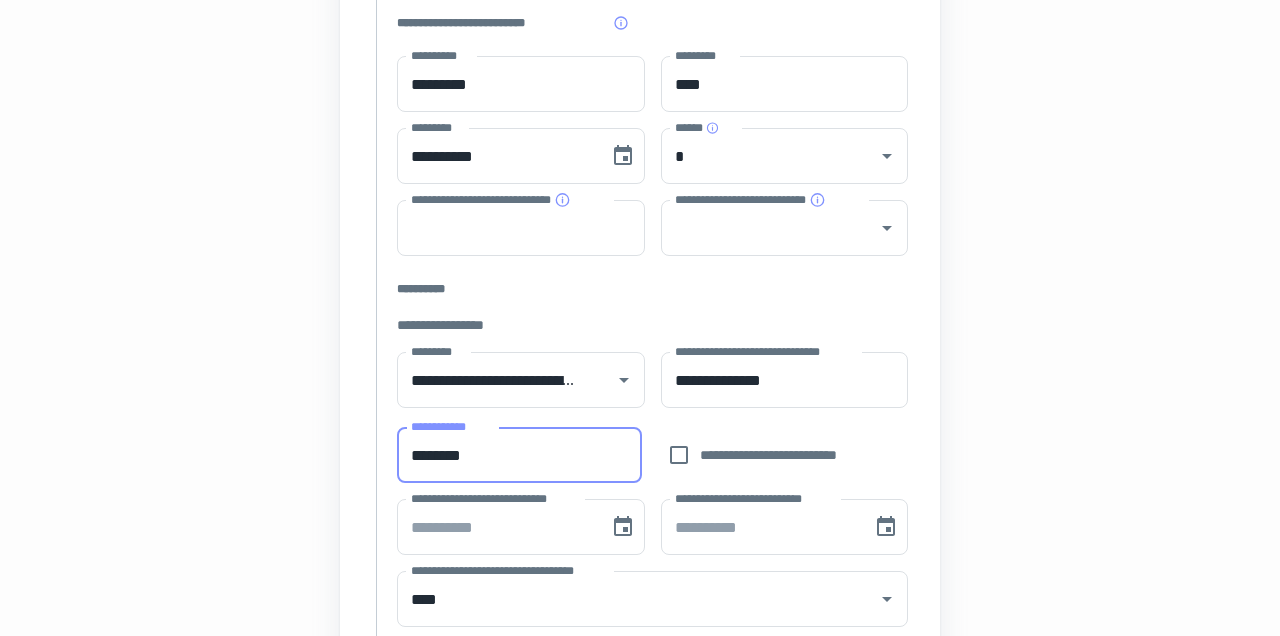 type on "********" 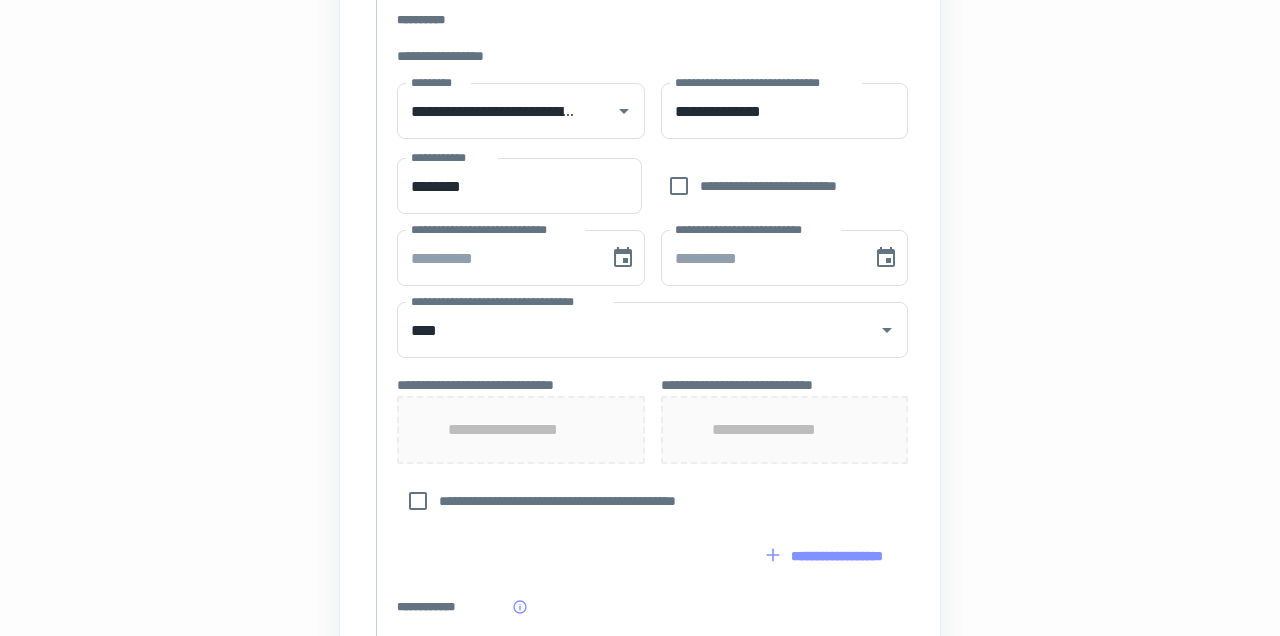scroll, scrollTop: 640, scrollLeft: 0, axis: vertical 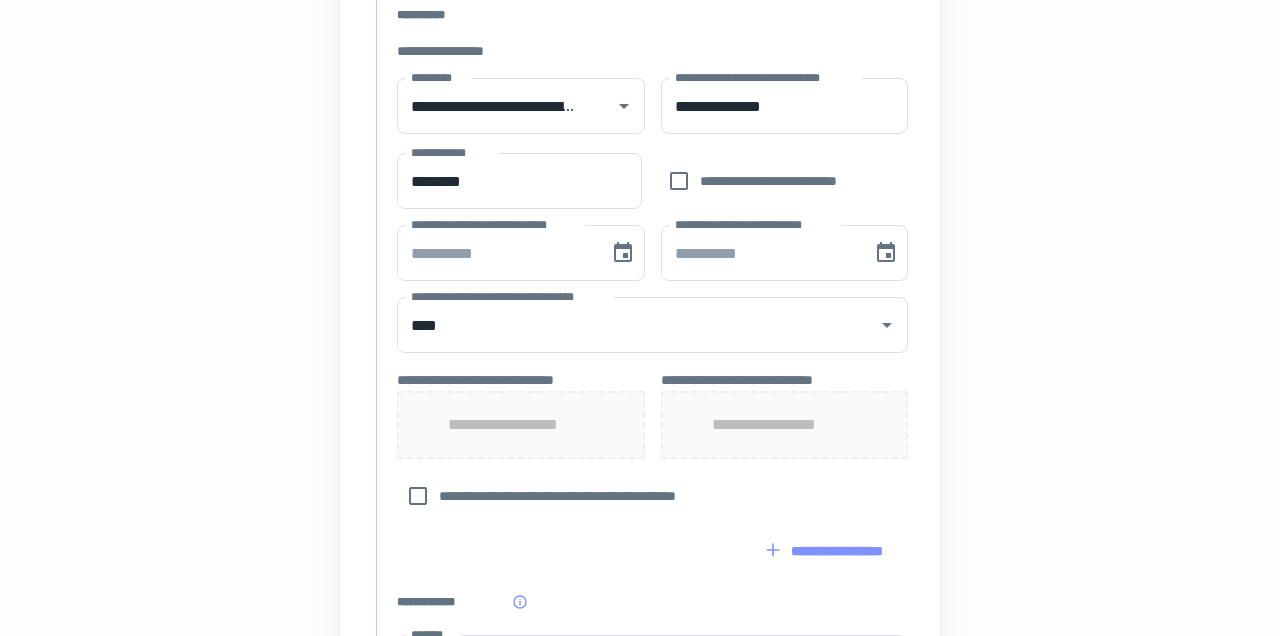 click on "**********" at bounding box center (521, 425) 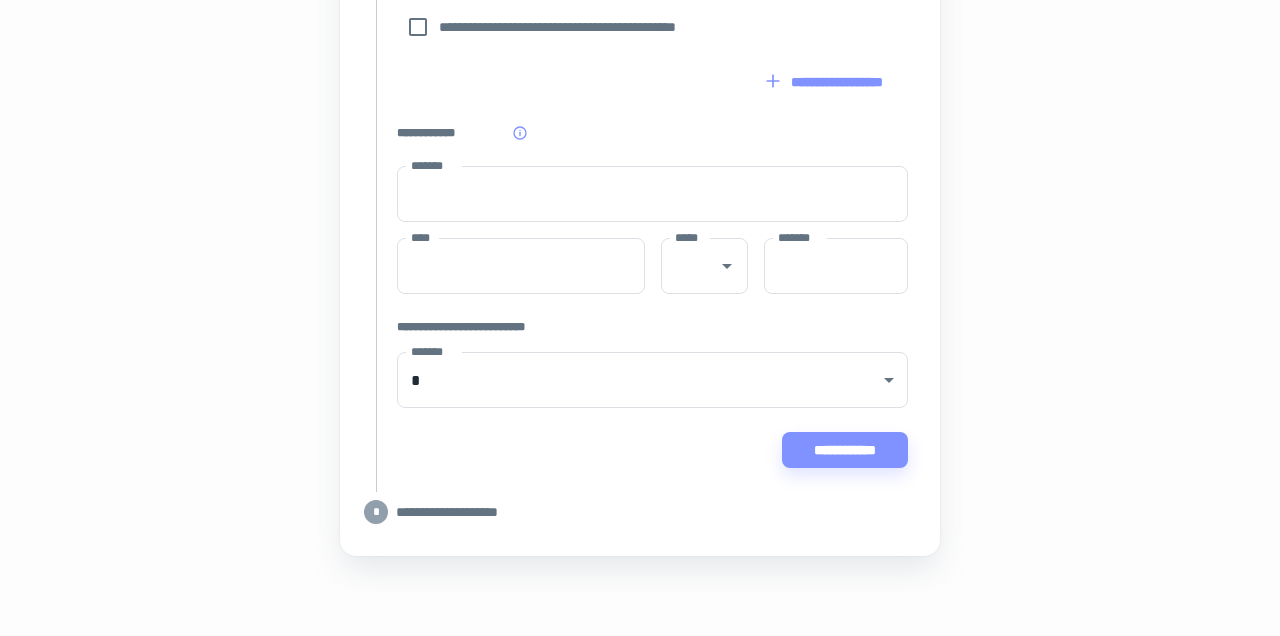 scroll, scrollTop: 1139, scrollLeft: 0, axis: vertical 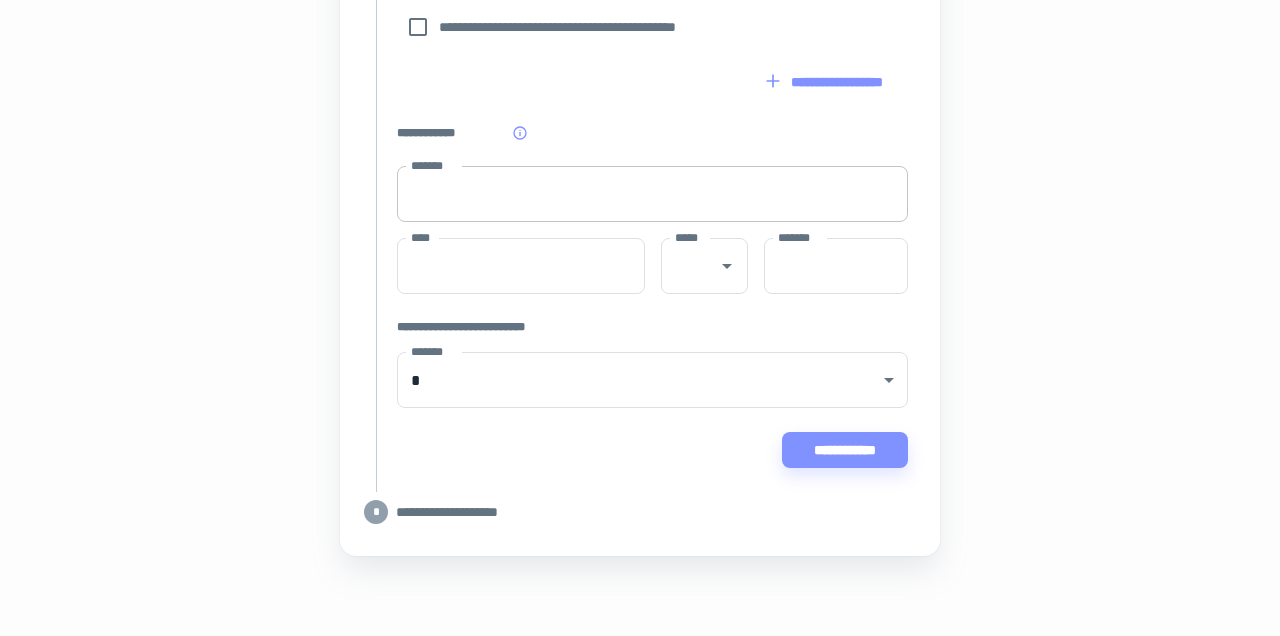 click on "*******" at bounding box center (652, 194) 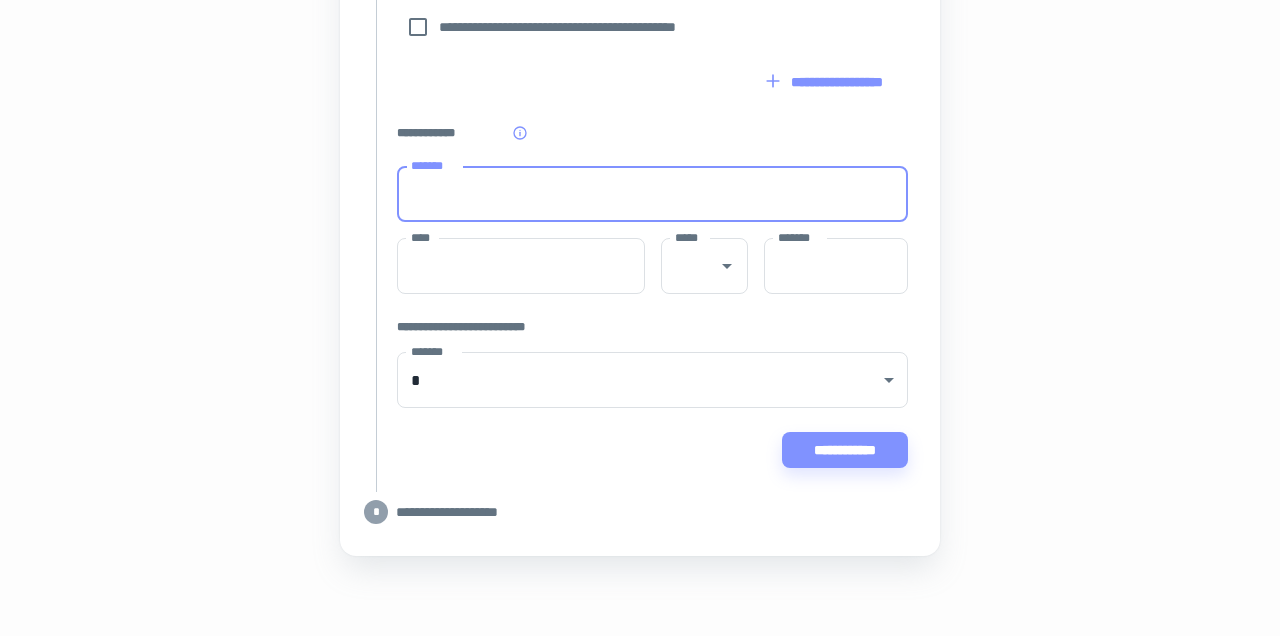 type on "**********" 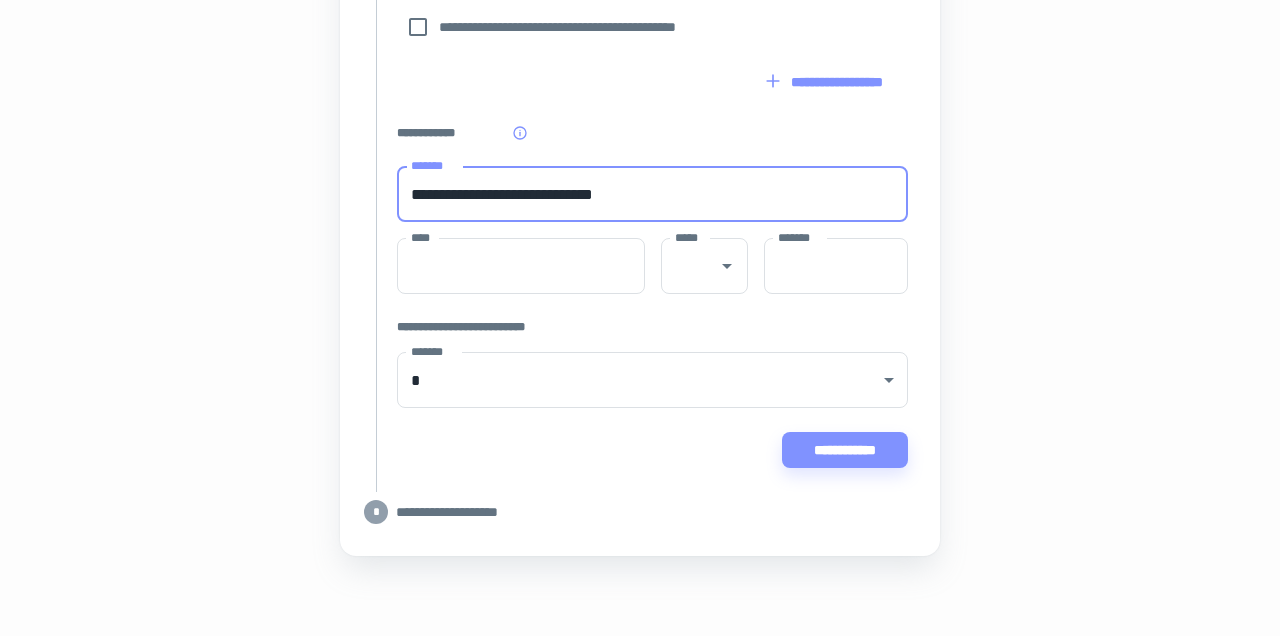 type on "*********" 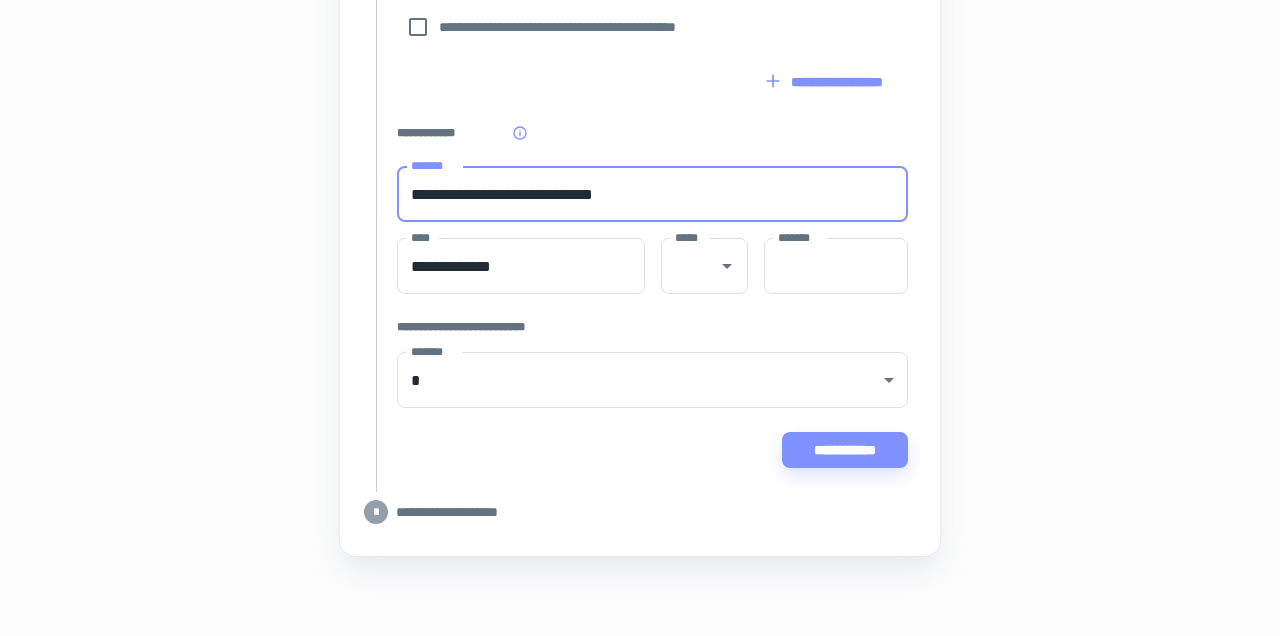 type on "**" 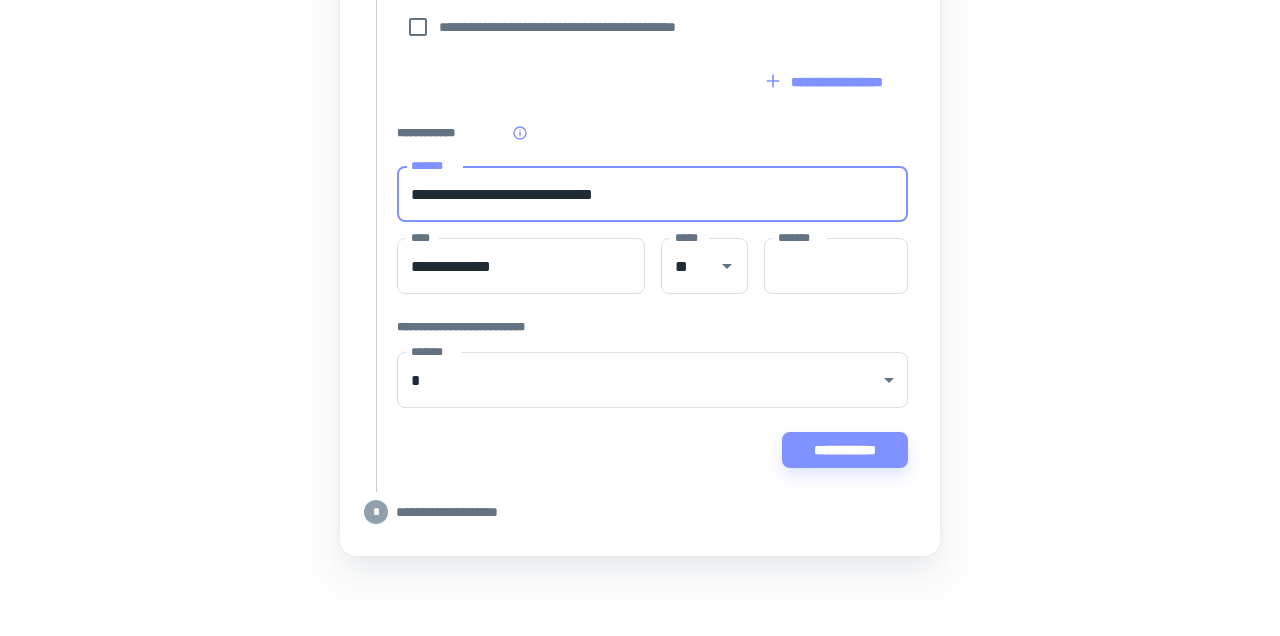type on "*****" 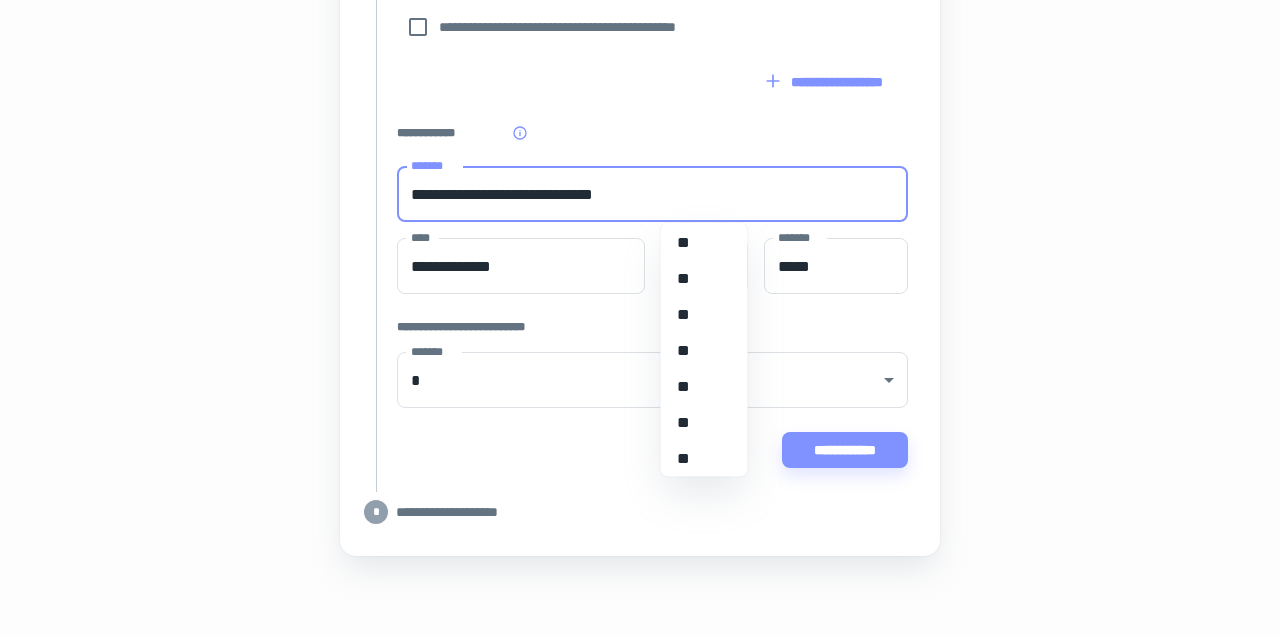 scroll, scrollTop: 1195, scrollLeft: 0, axis: vertical 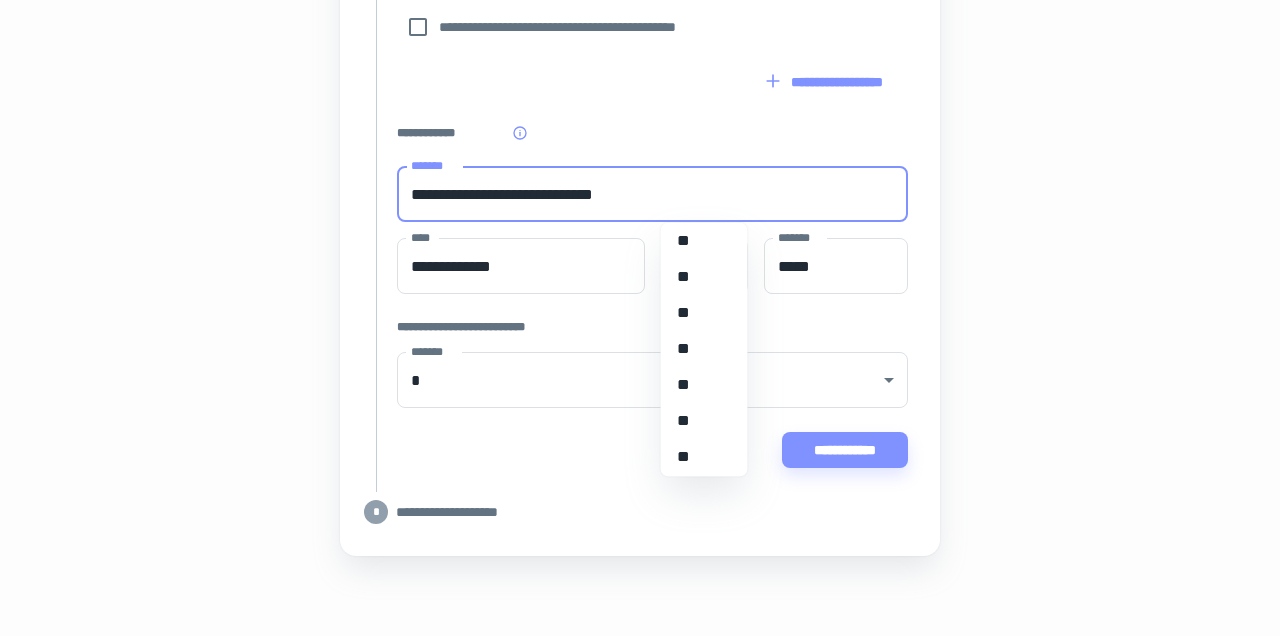 click on "**" at bounding box center (704, 385) 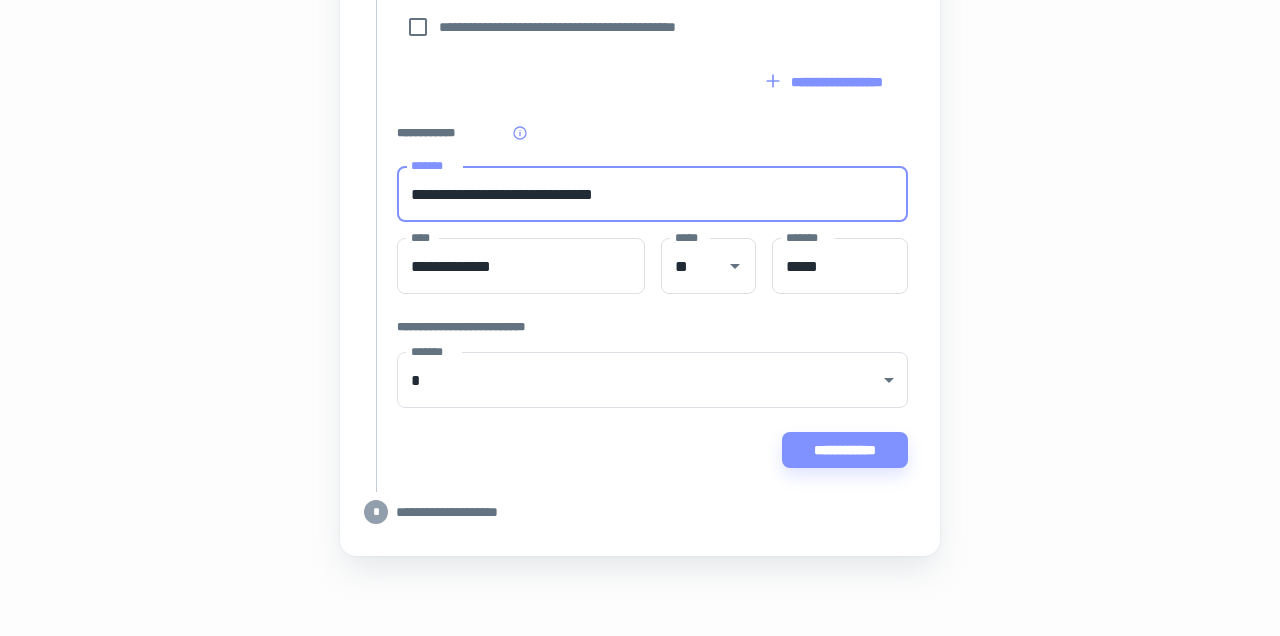 click on "**********" at bounding box center [652, 133] 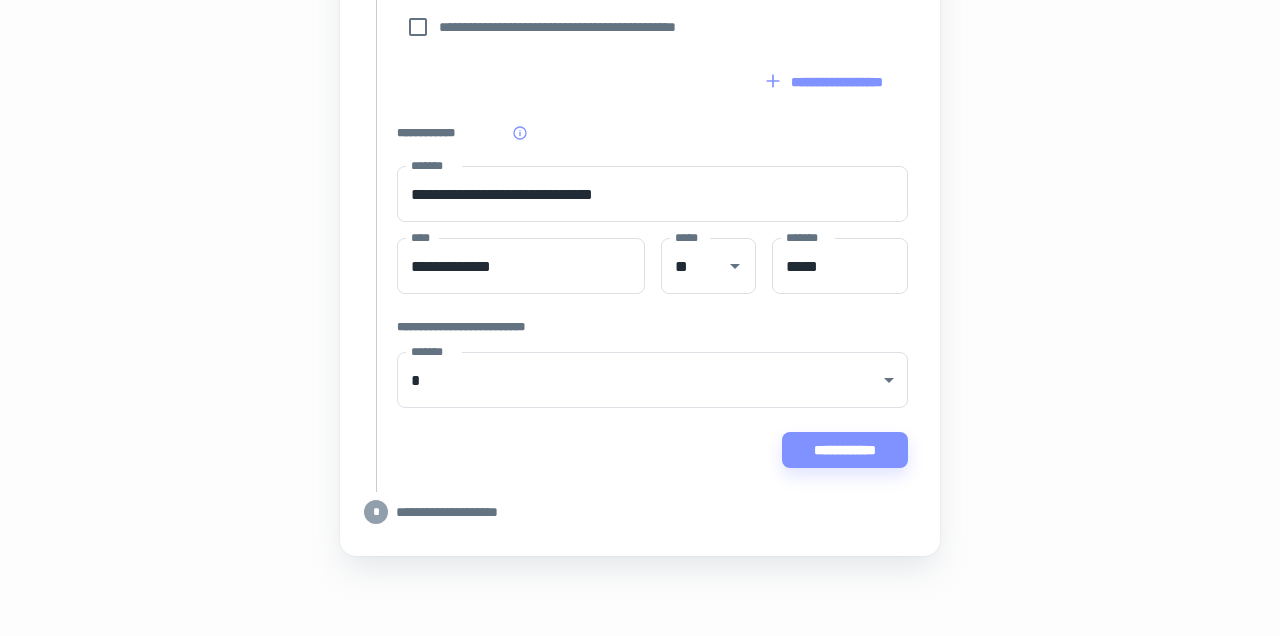 scroll, scrollTop: 1347, scrollLeft: 0, axis: vertical 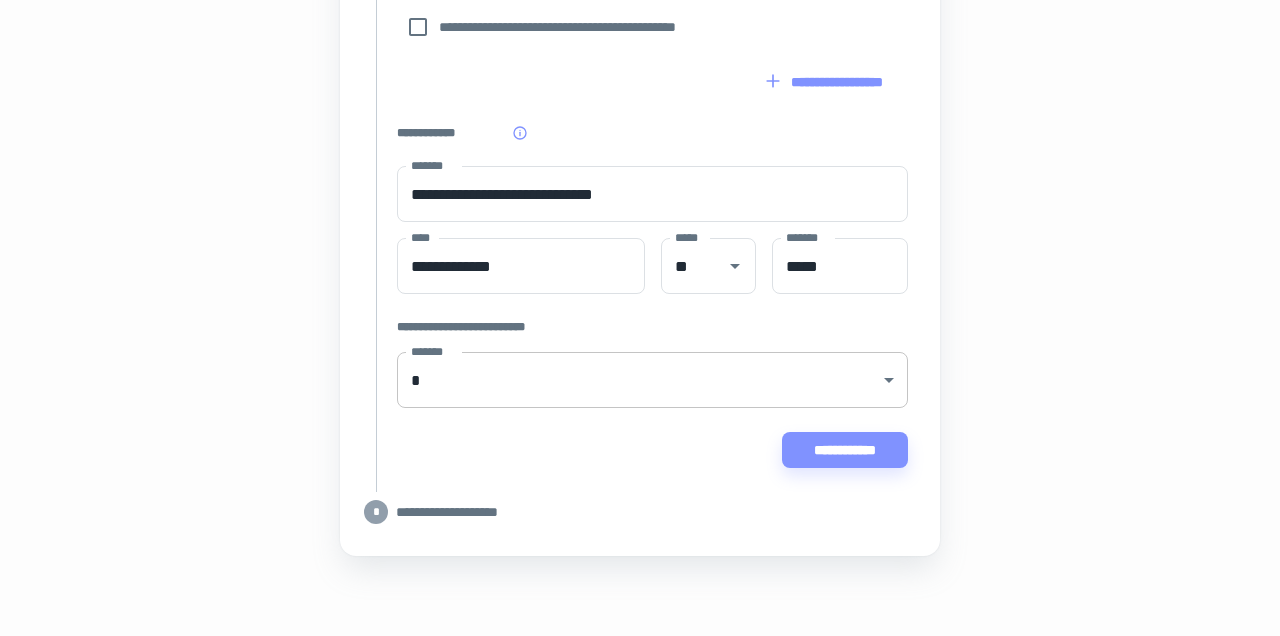 click on "**********" at bounding box center [640, -791] 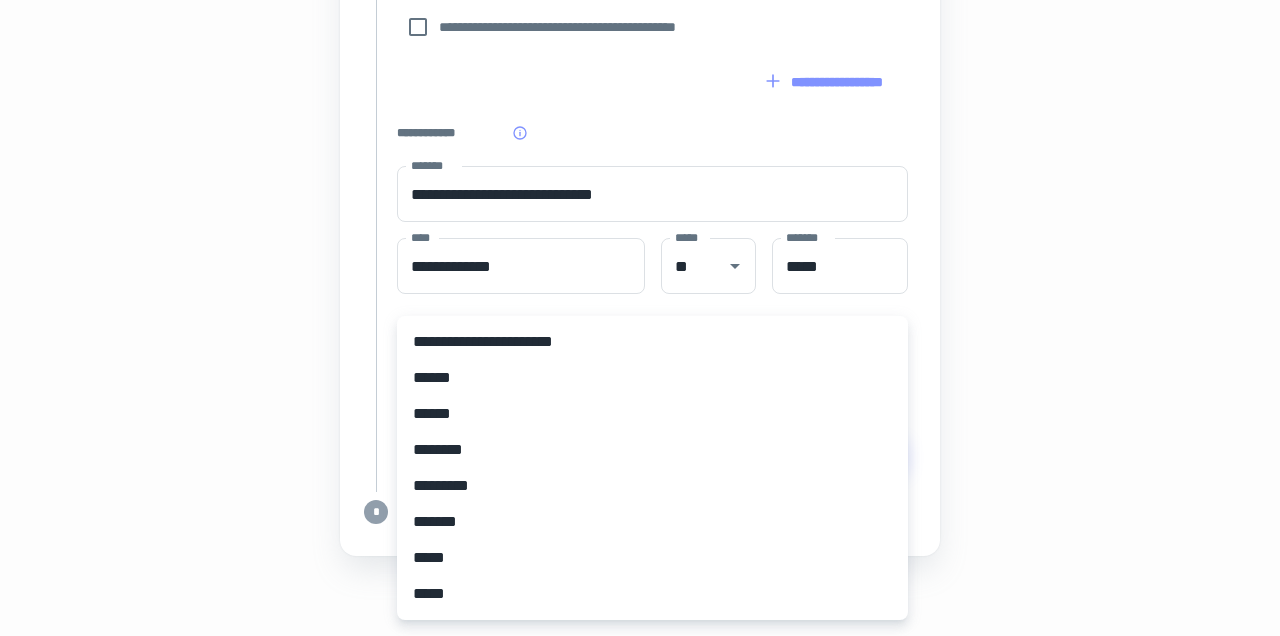 click on "********" at bounding box center (652, 450) 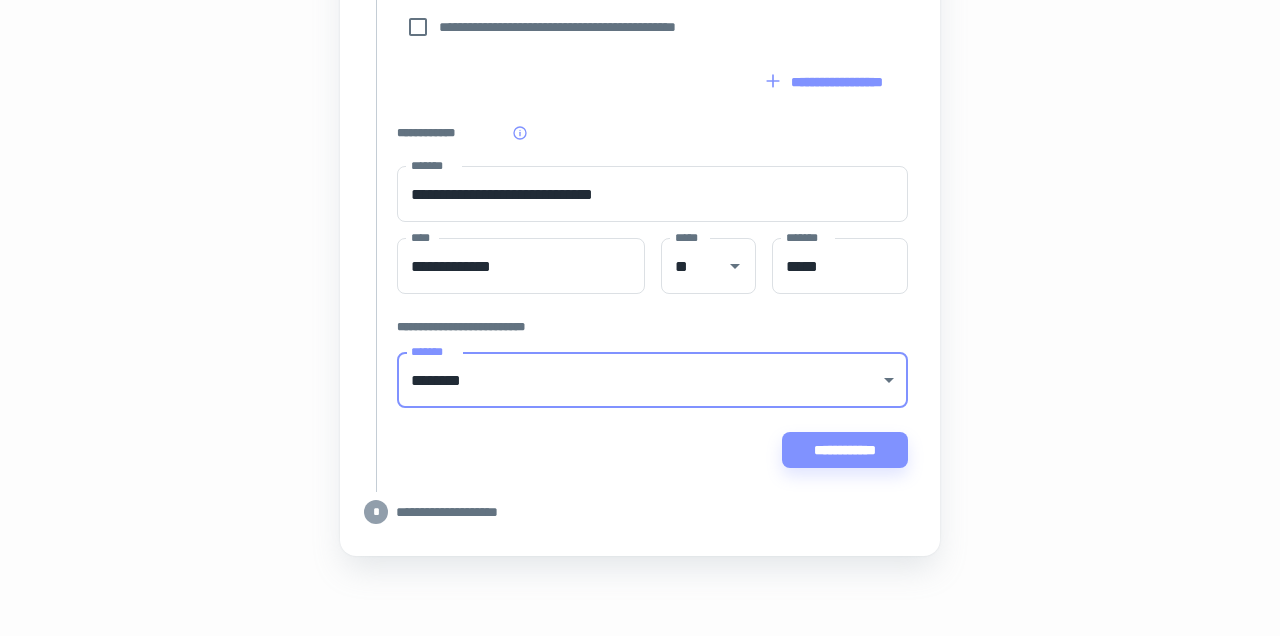 click on "**********" at bounding box center (652, 450) 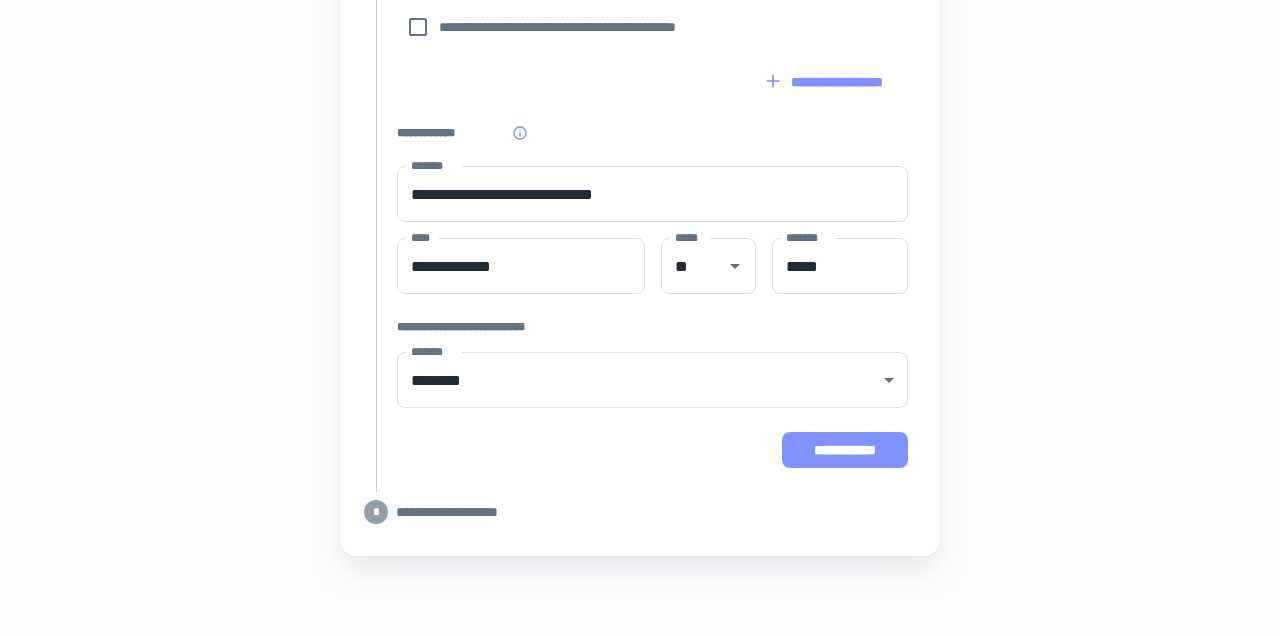 click on "**********" at bounding box center (845, 450) 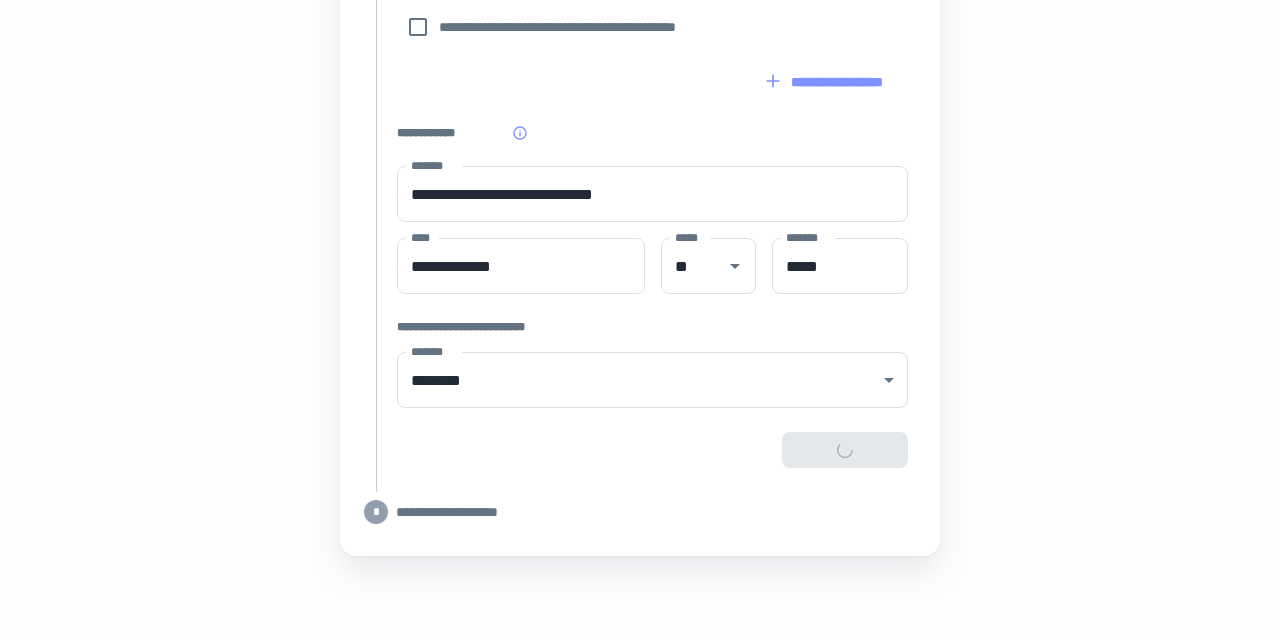 type on "**********" 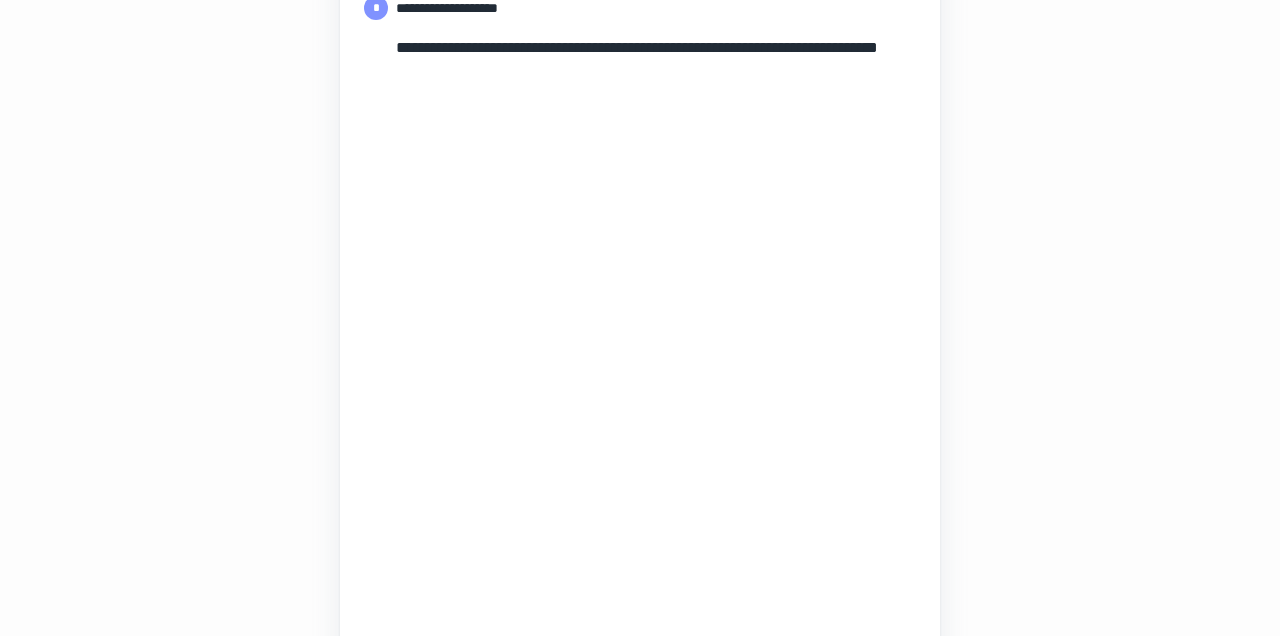 scroll, scrollTop: 356, scrollLeft: 0, axis: vertical 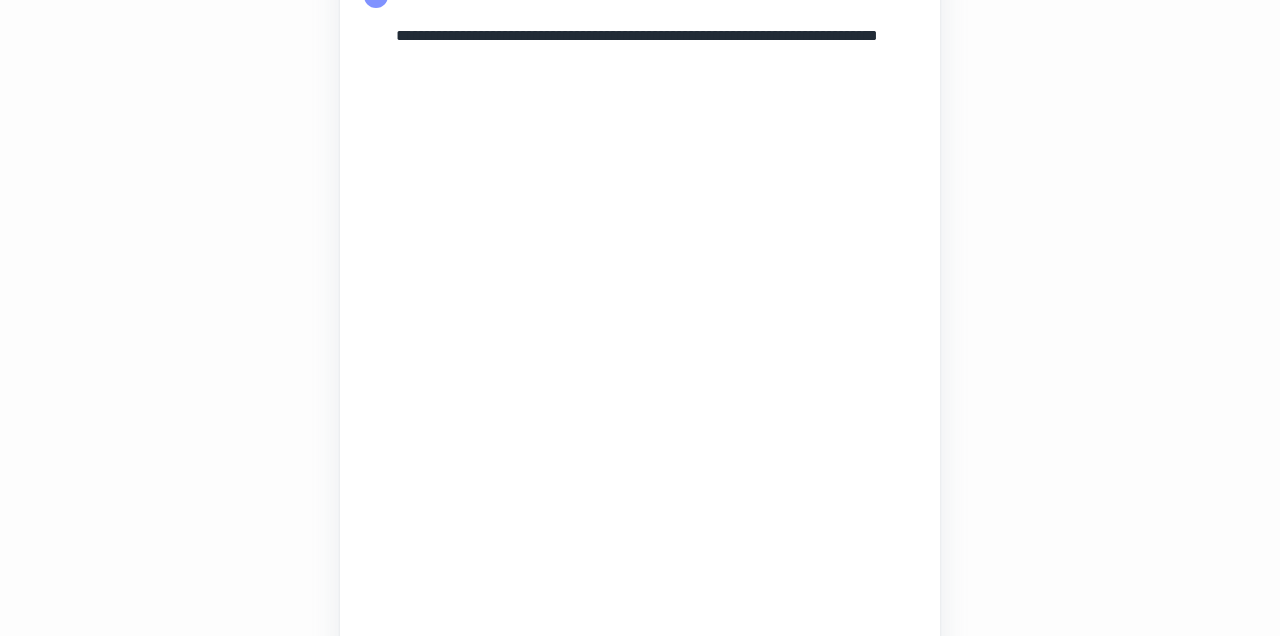 click on "**********" at bounding box center [640, 358] 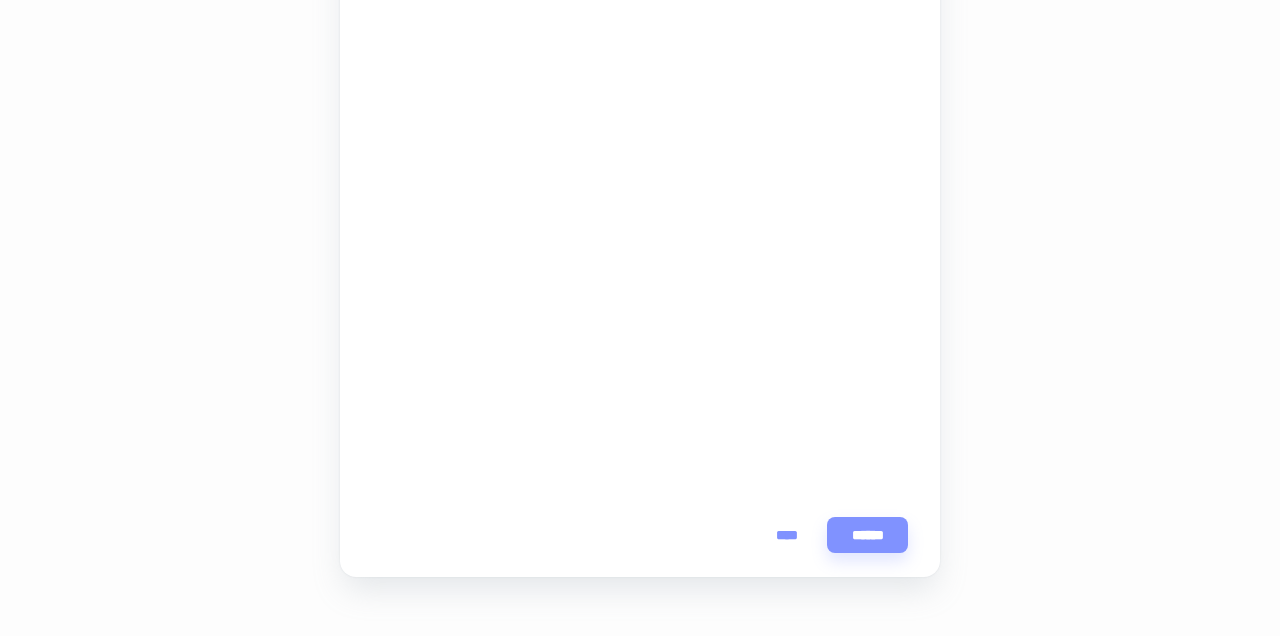 scroll, scrollTop: 629, scrollLeft: 0, axis: vertical 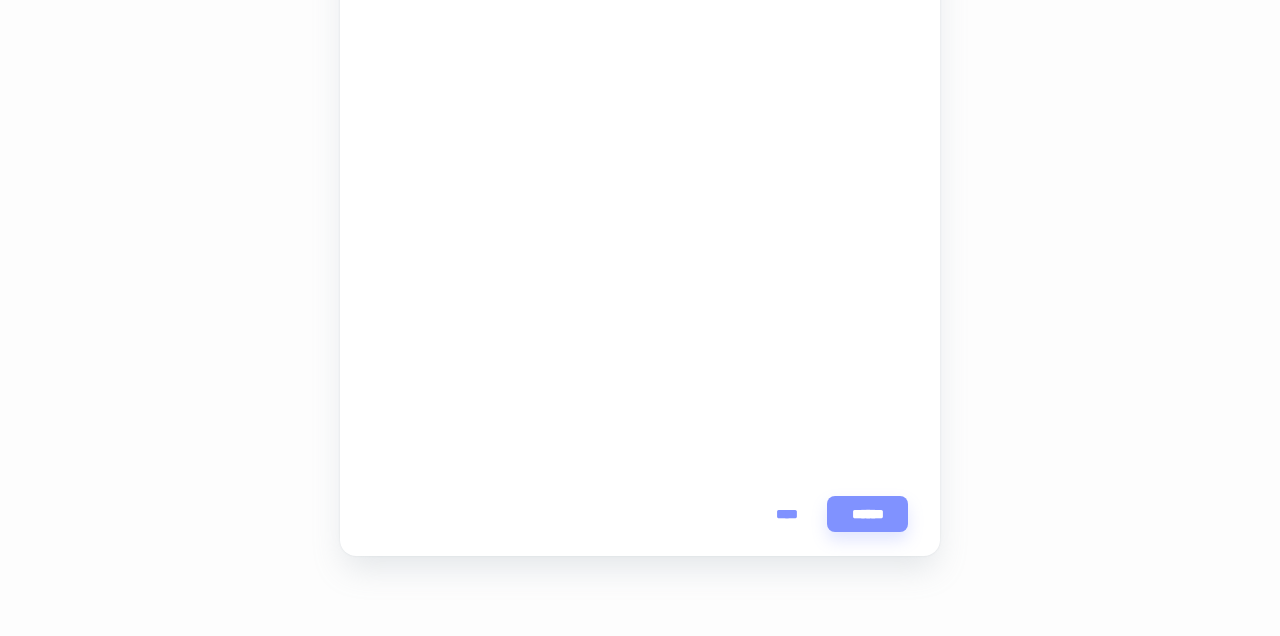 click on "****" at bounding box center (787, 514) 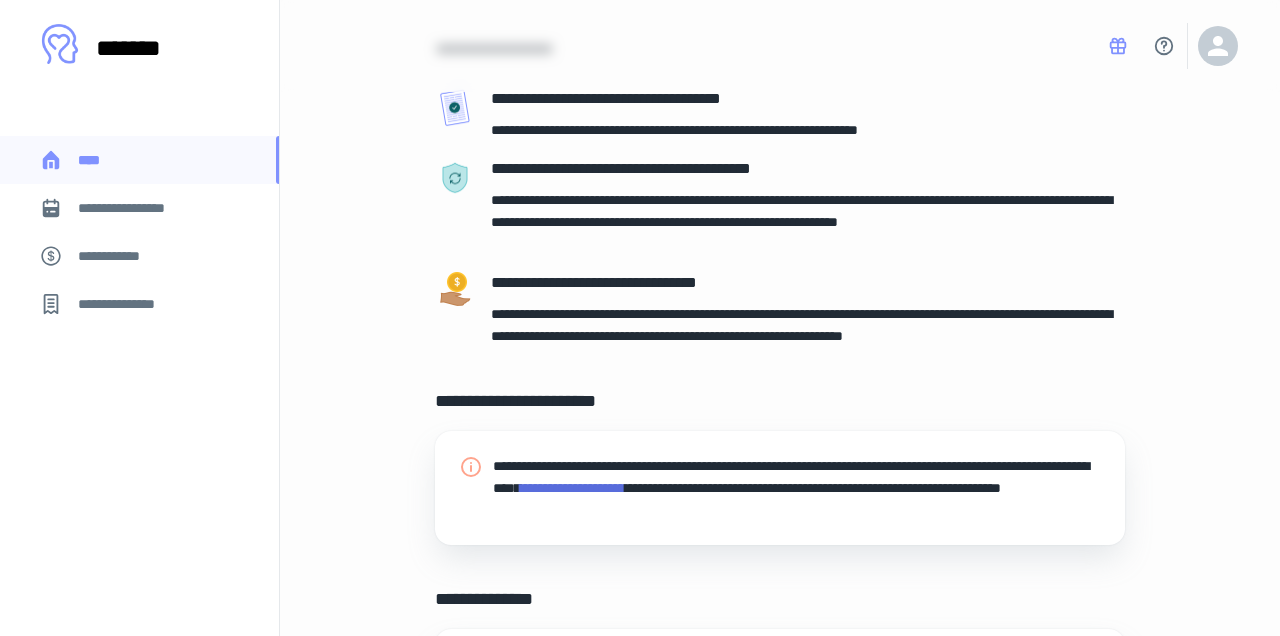 scroll, scrollTop: 0, scrollLeft: 0, axis: both 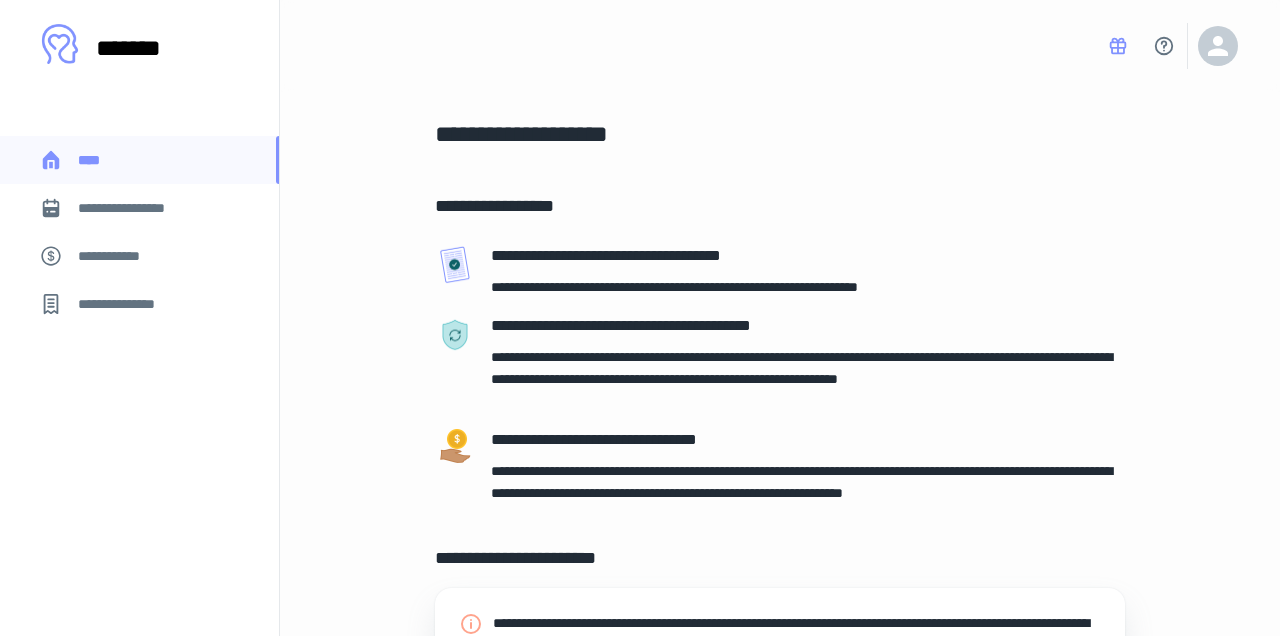 click on "**********" at bounding box center [136, 208] 